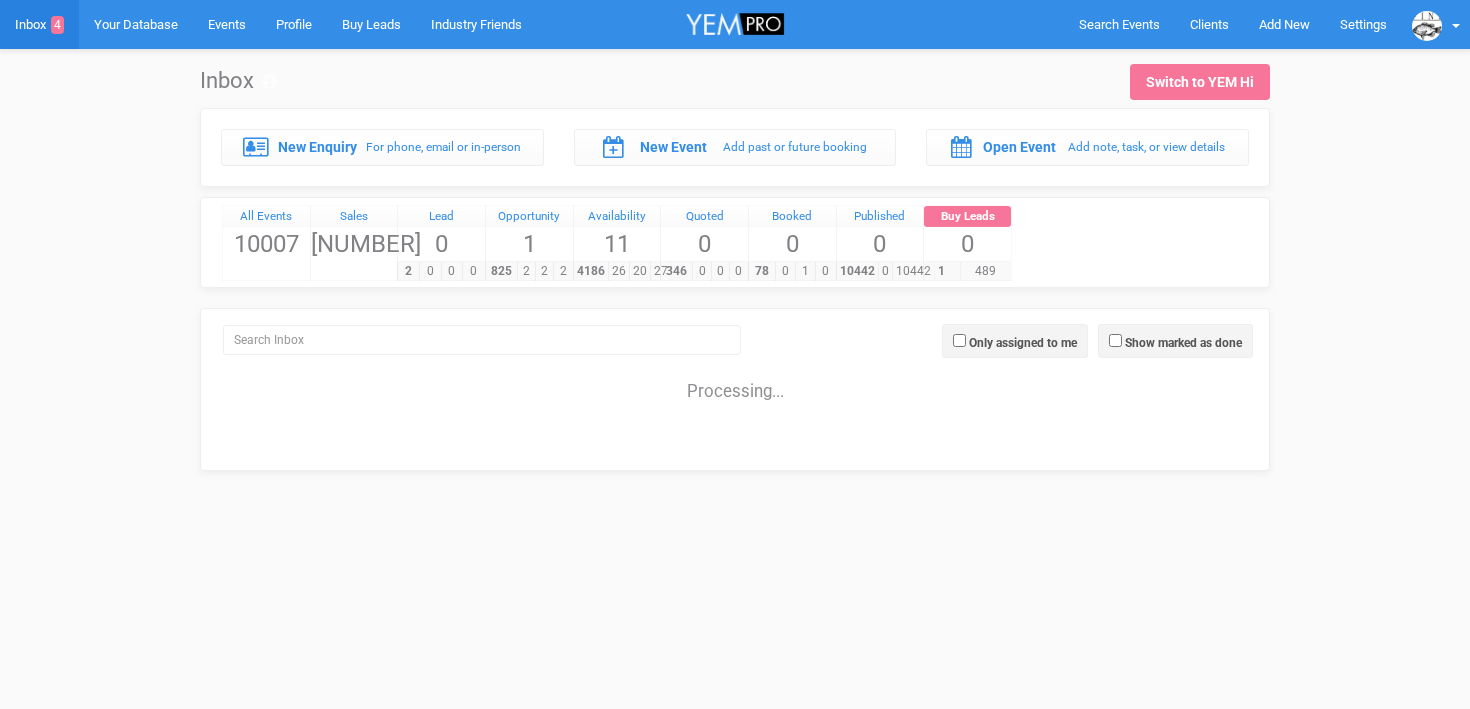 scroll, scrollTop: 0, scrollLeft: 0, axis: both 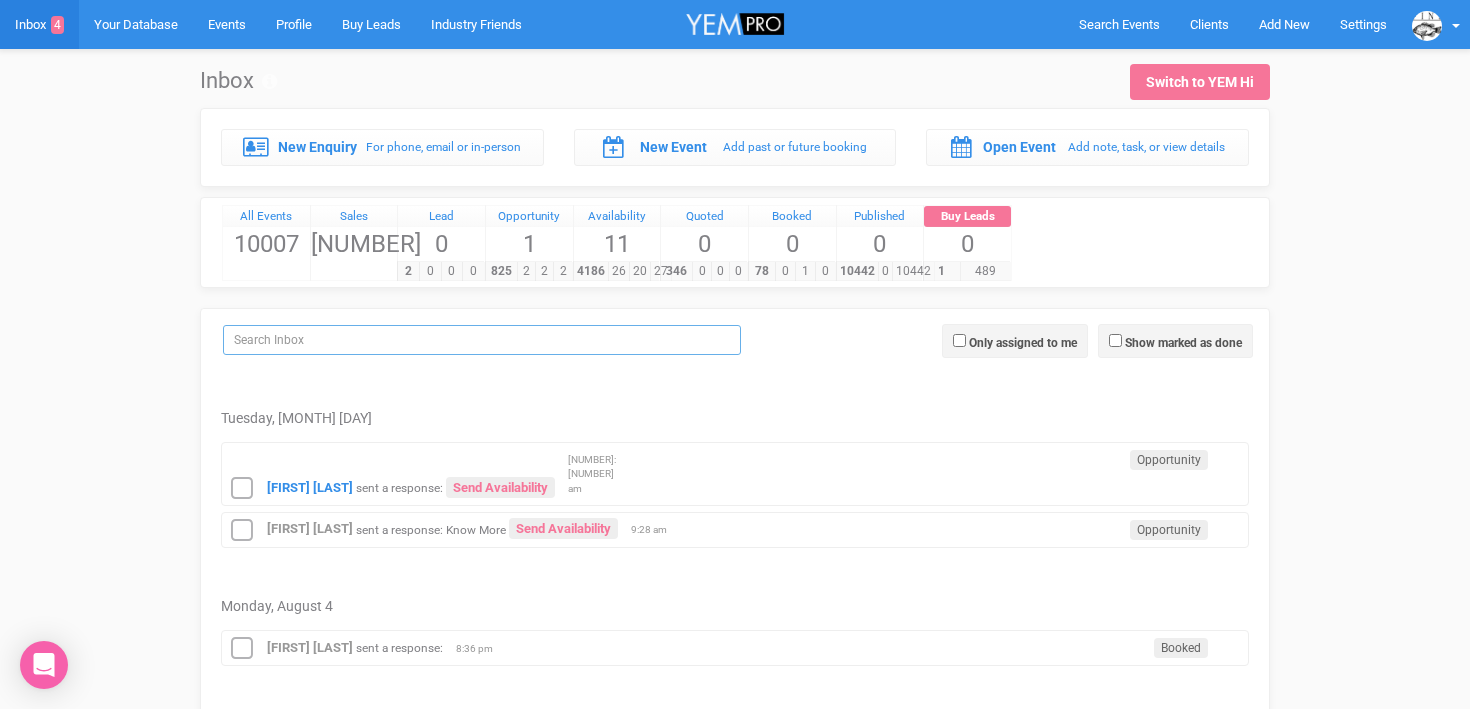 click at bounding box center (482, 340) 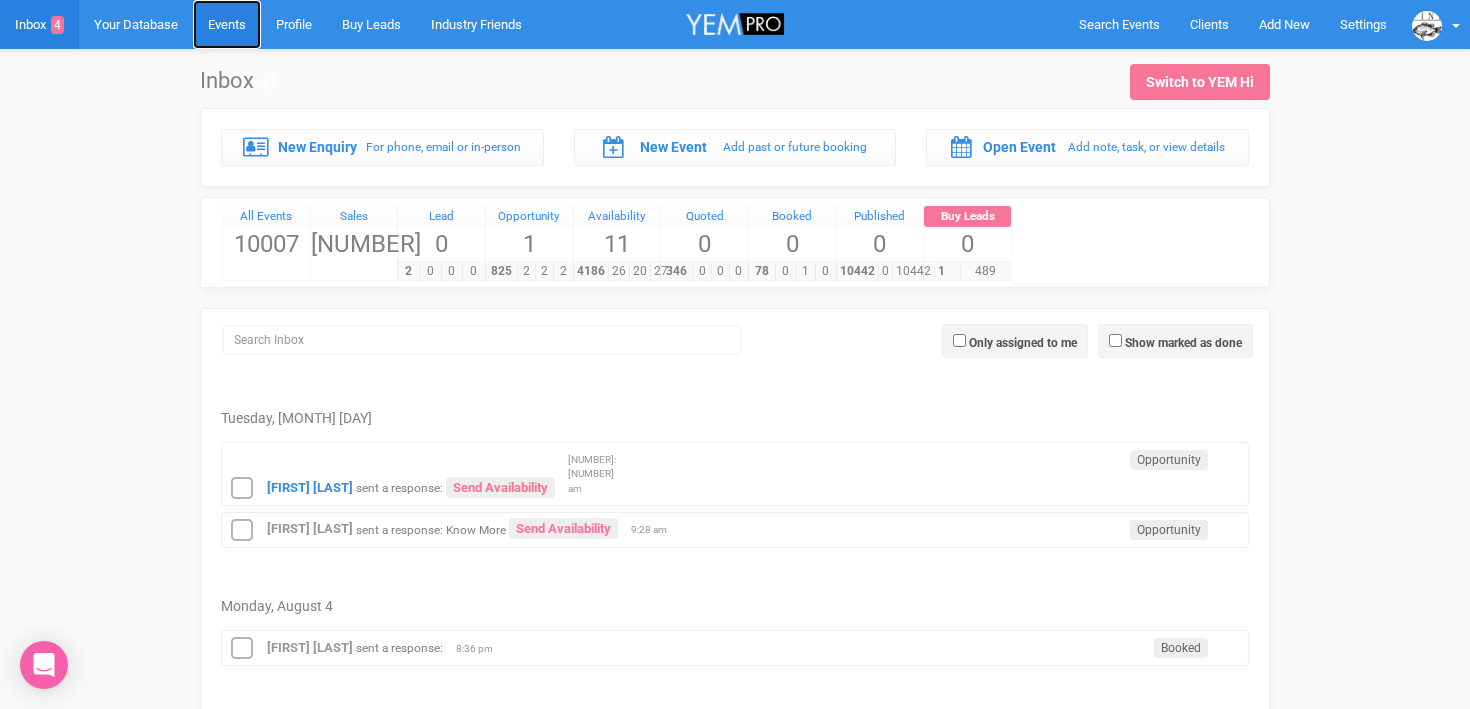 click on "Events" at bounding box center [227, 24] 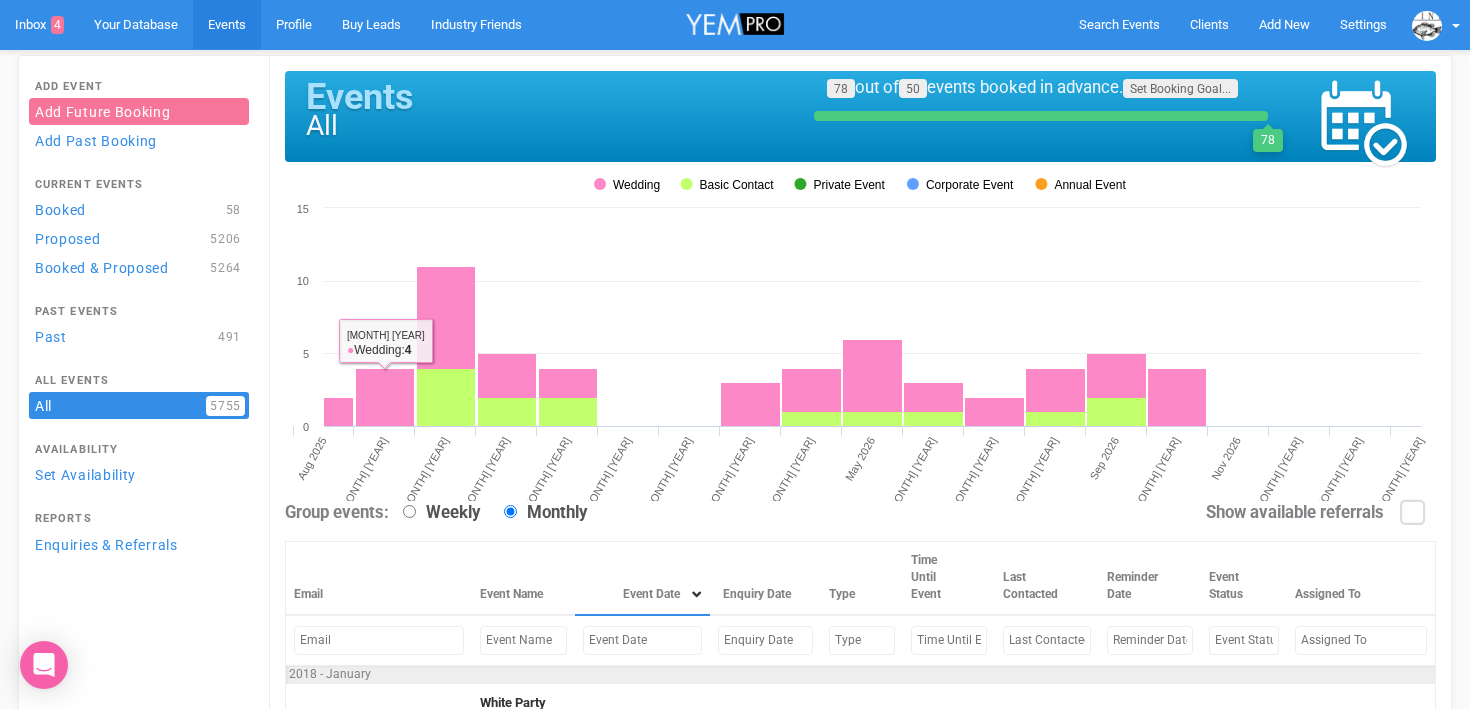 click at bounding box center (643, 640) 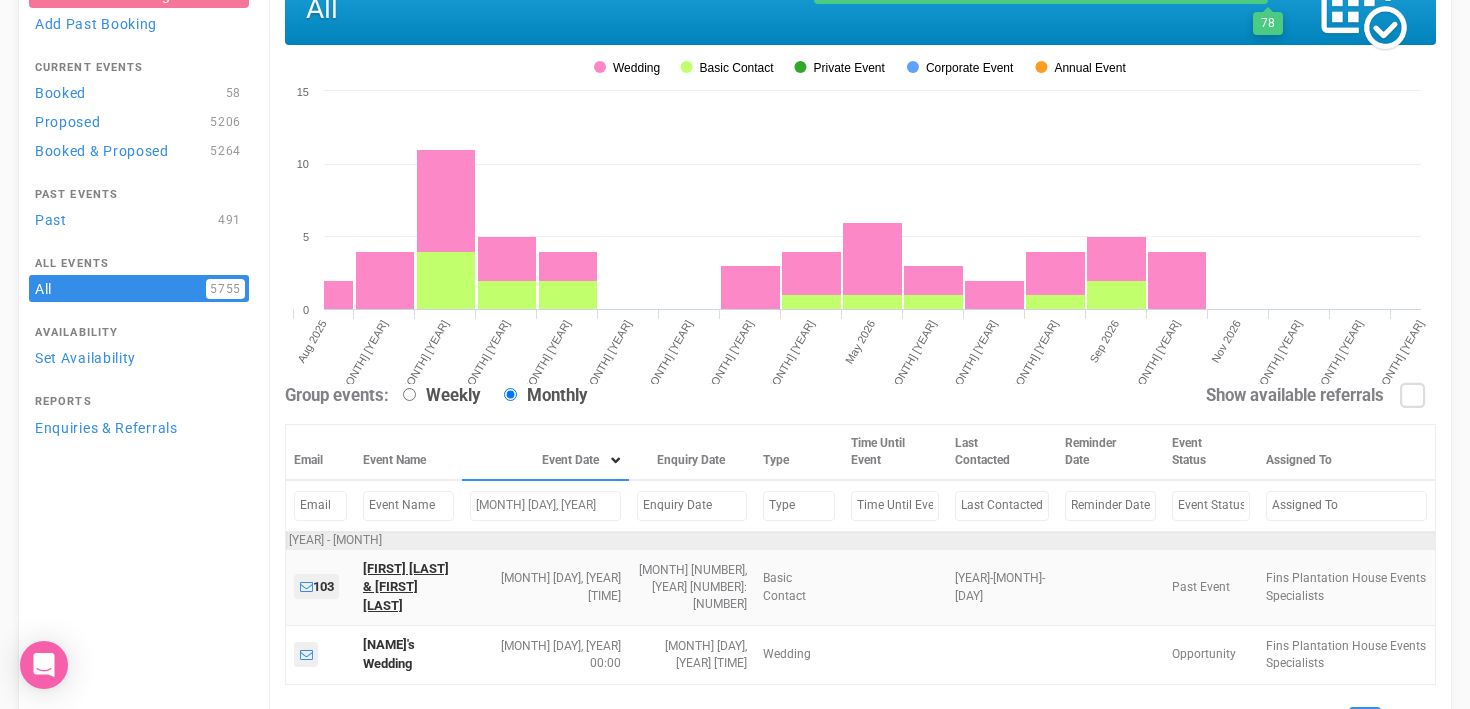 scroll, scrollTop: 142, scrollLeft: 0, axis: vertical 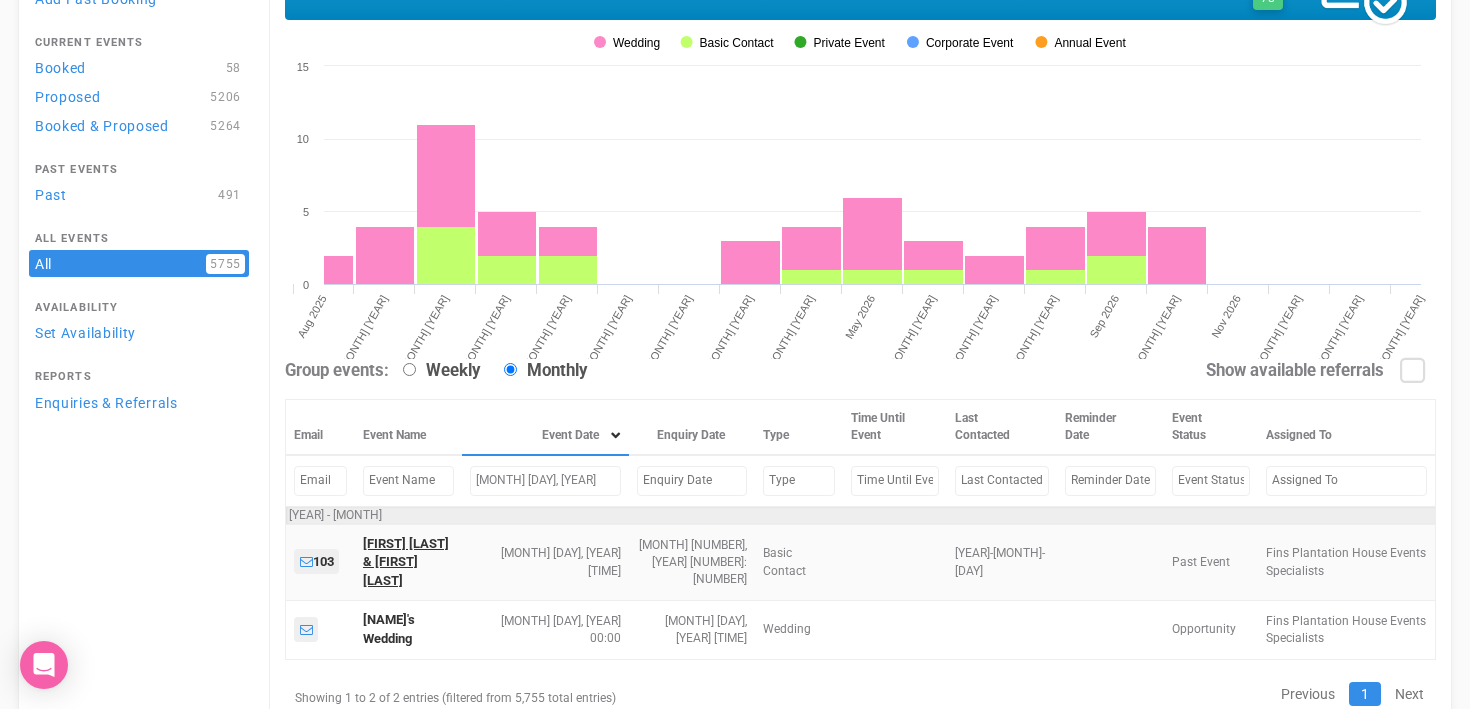 type on "[MONTH] [DAY], [YEAR]" 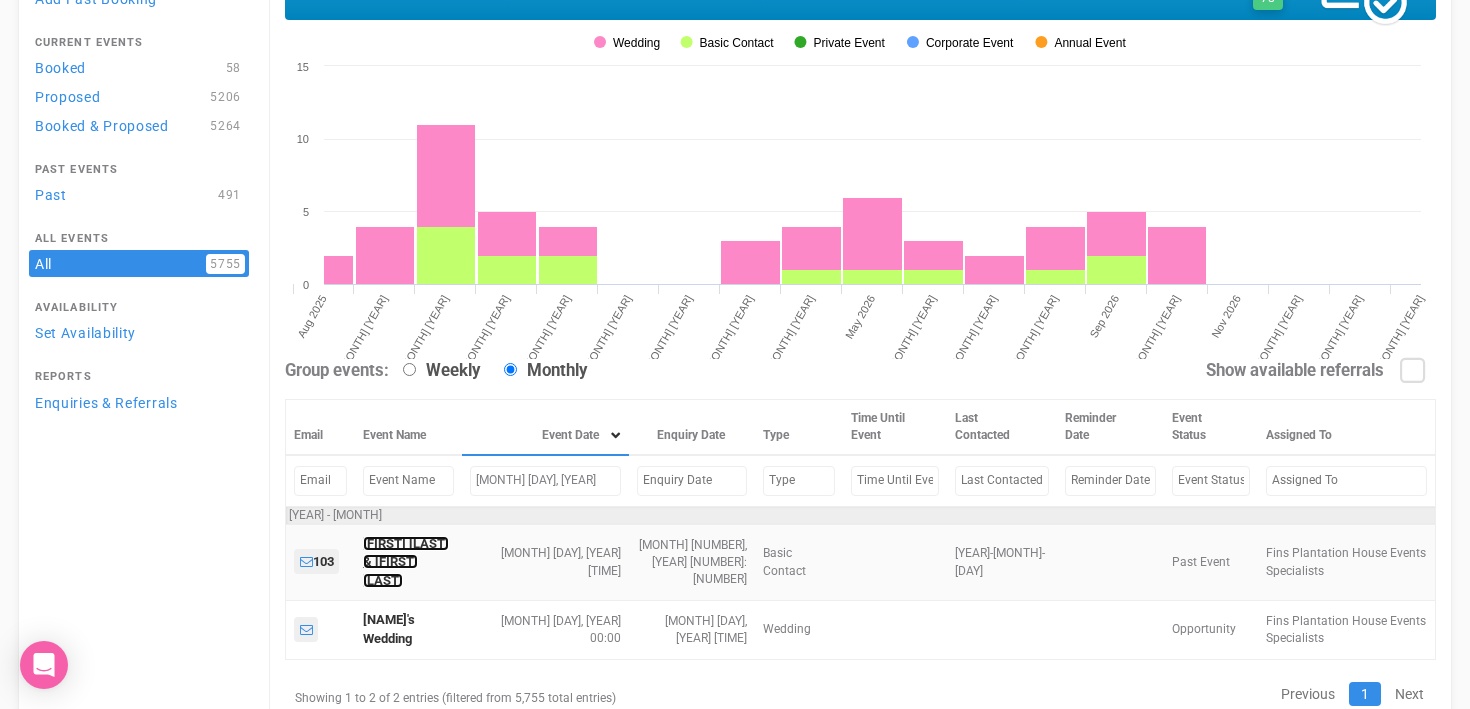 click on "[FIRST] [LAST] & [FIRST] [LAST]" at bounding box center (406, 562) 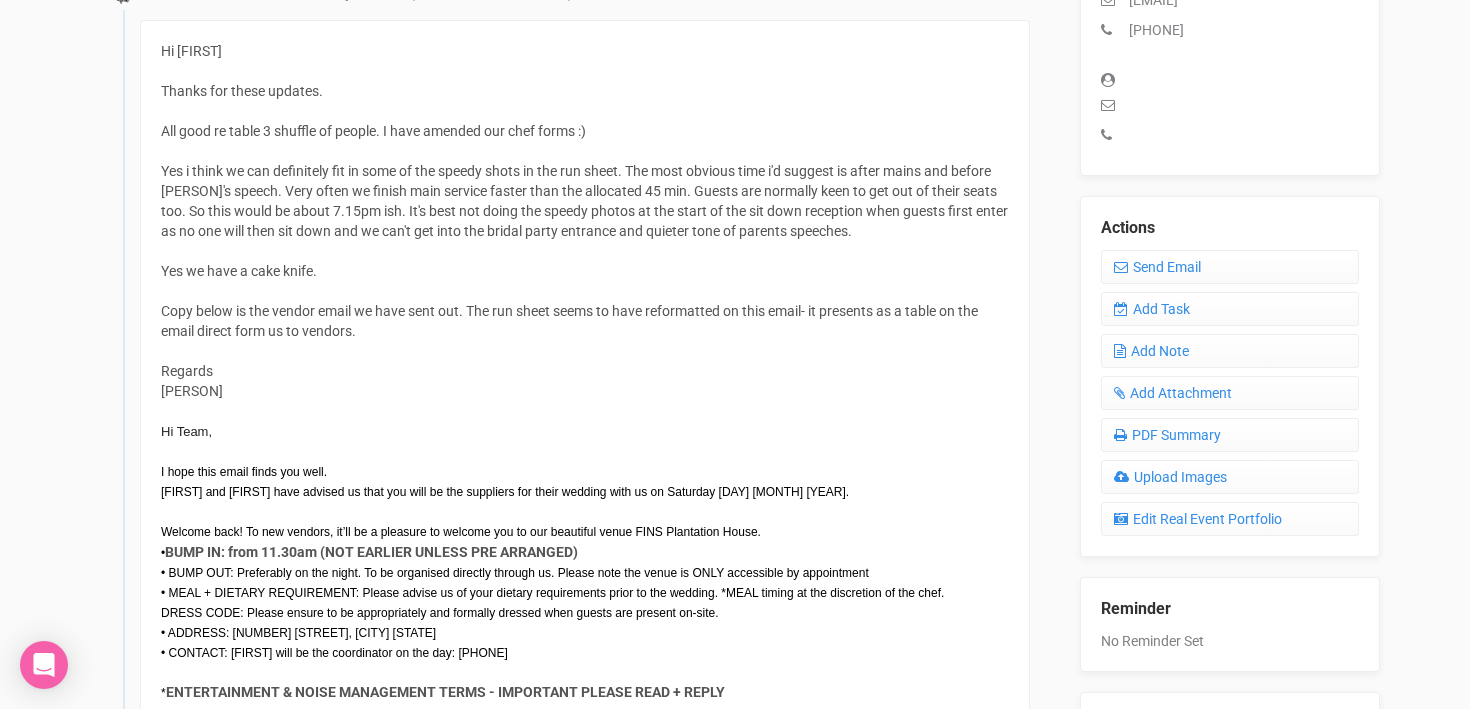 scroll, scrollTop: 698, scrollLeft: 0, axis: vertical 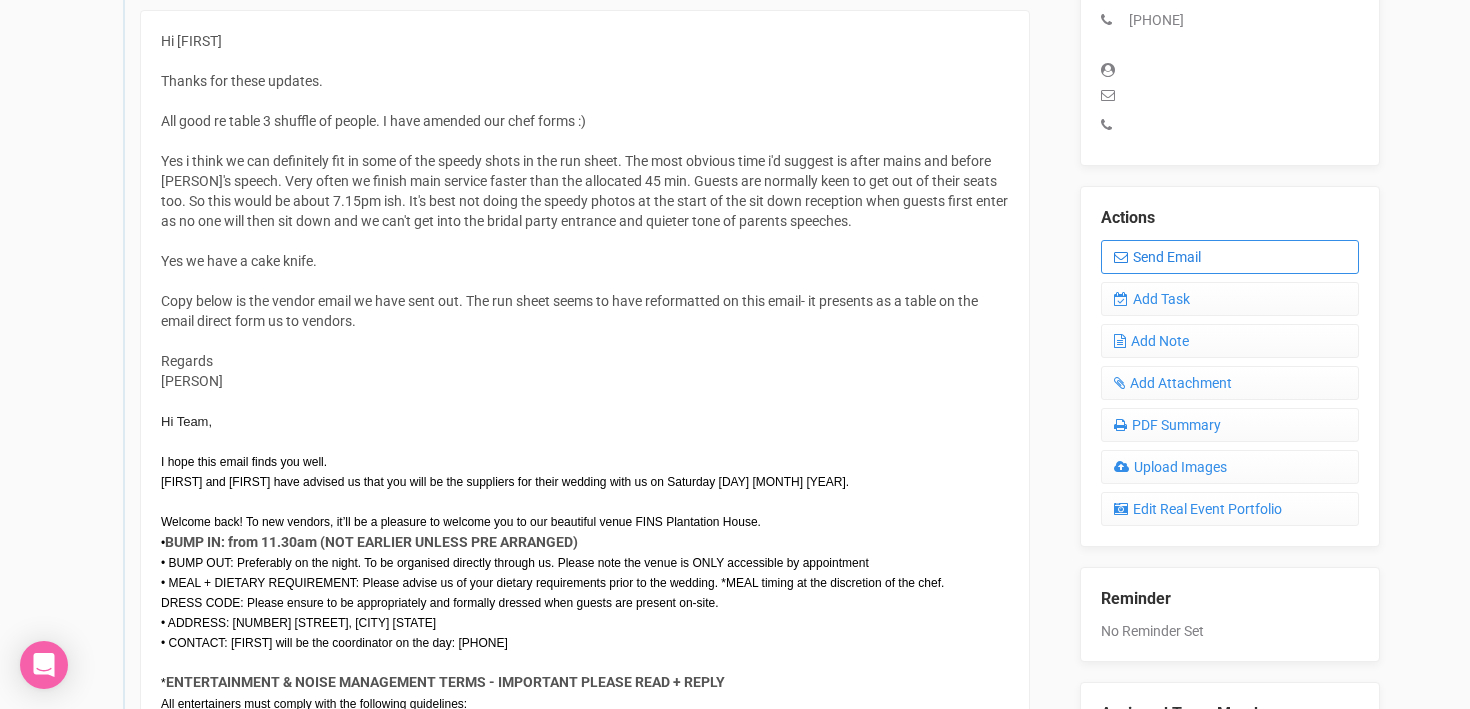 click on "Send Email" at bounding box center (1230, 257) 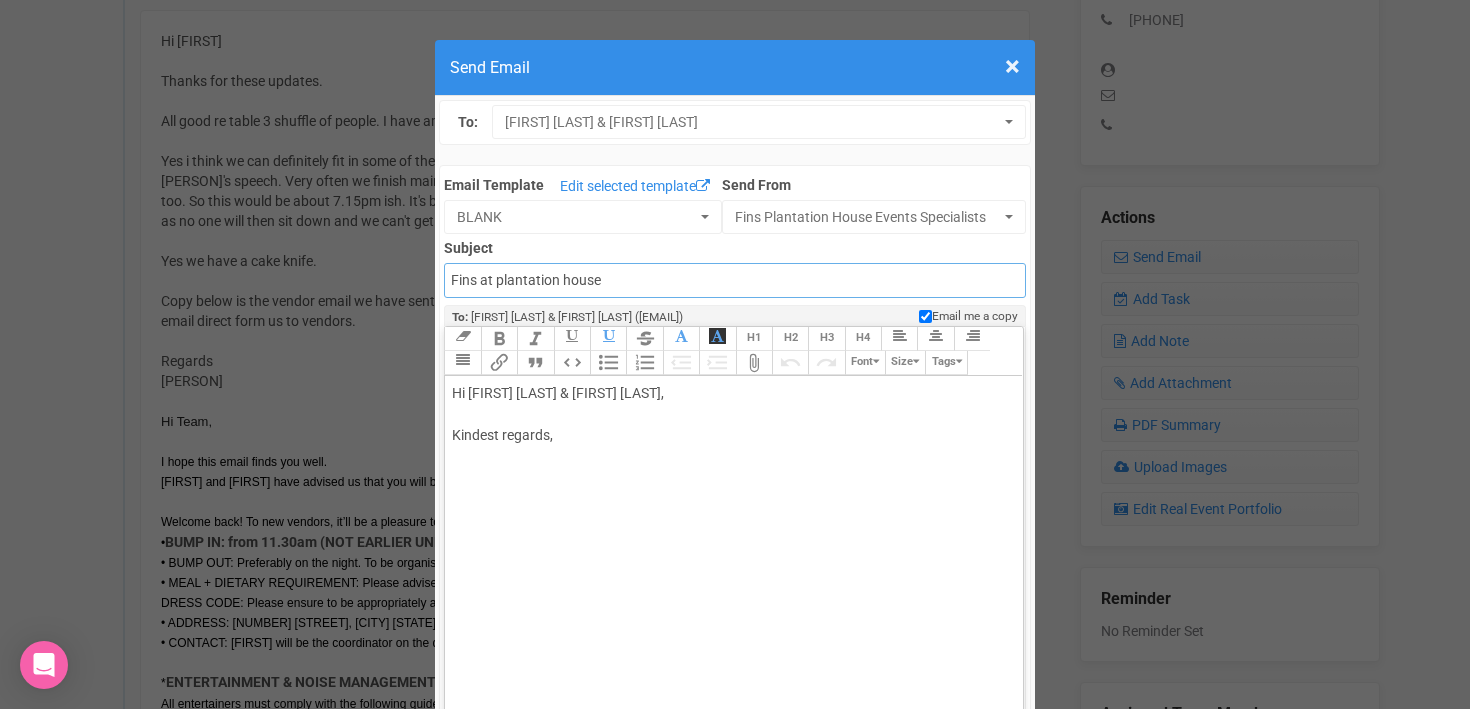 click on "Fins at plantation house" at bounding box center [734, 280] 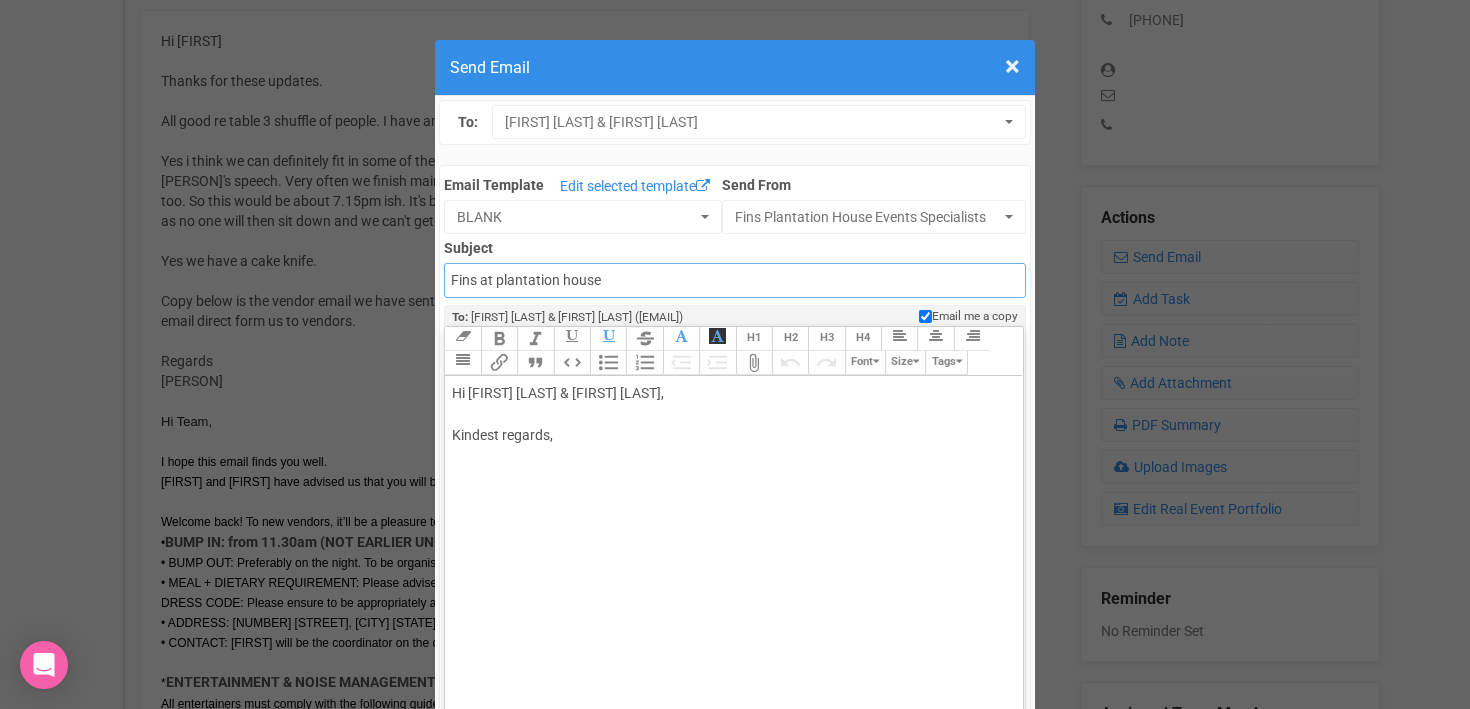 click on "Fins at plantation house" at bounding box center [734, 280] 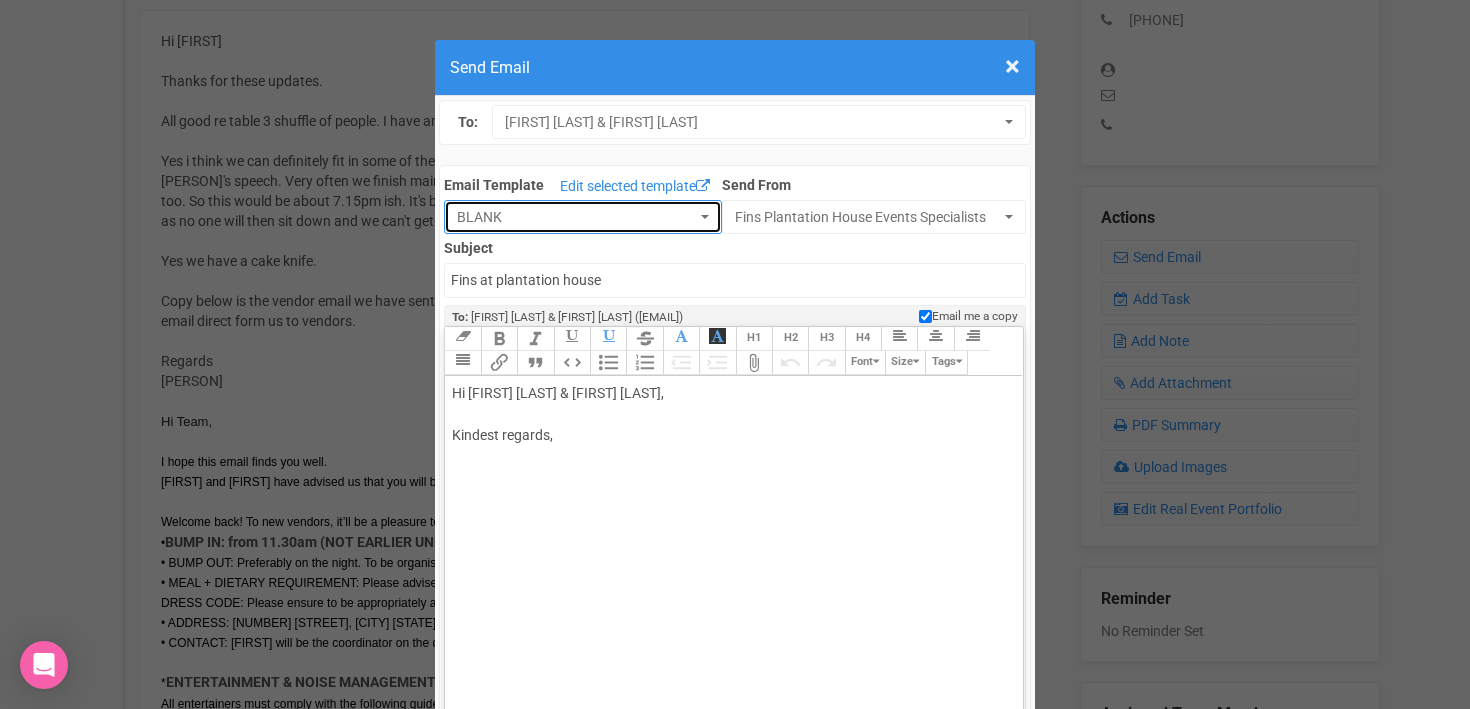 click on "BLANK" at bounding box center [583, 217] 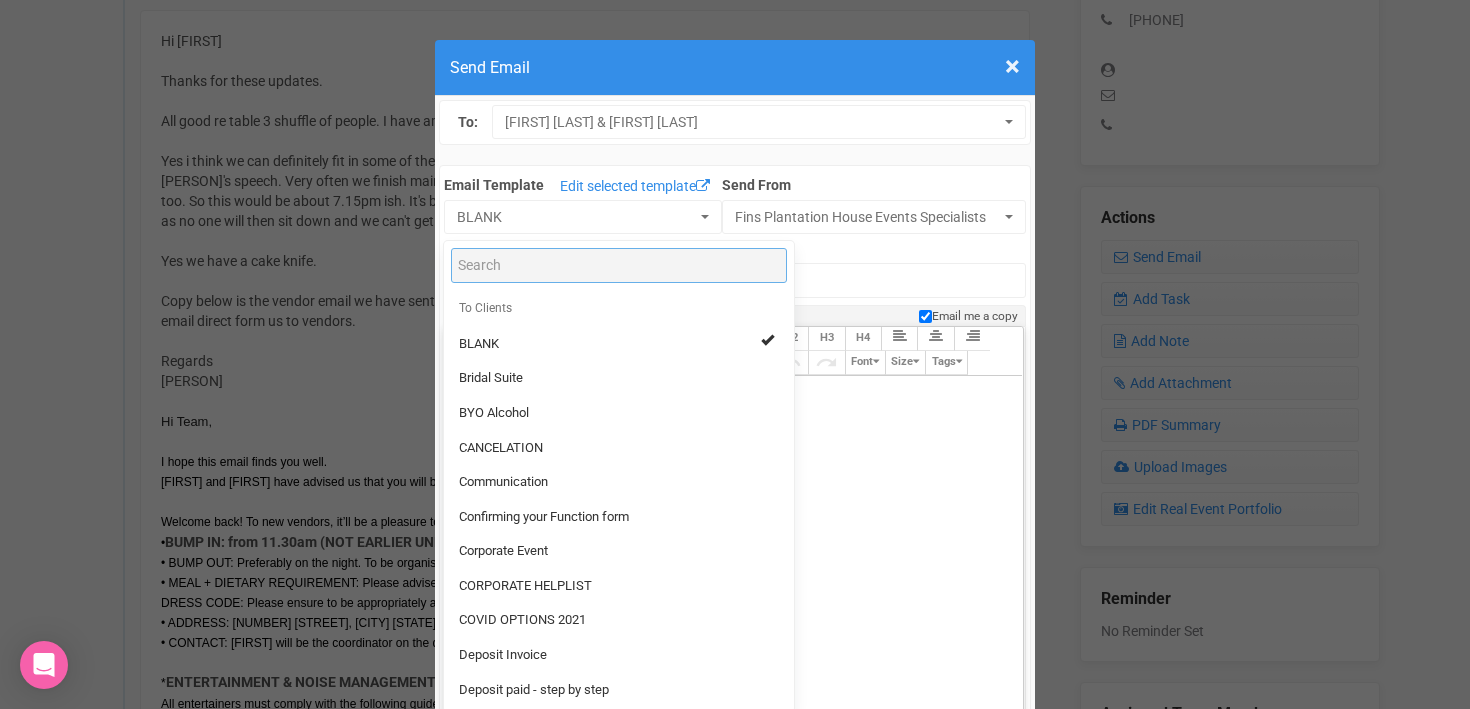 click at bounding box center [619, 265] 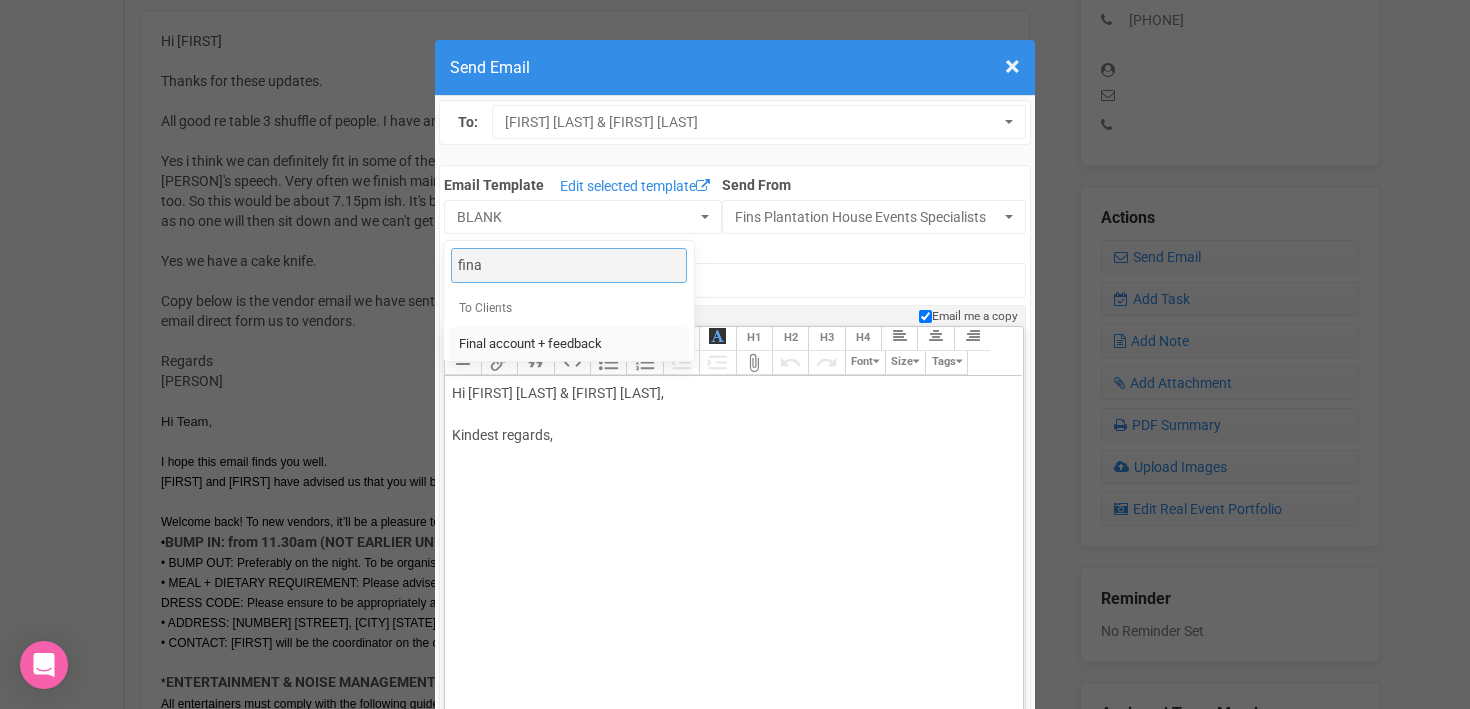 type on "fina" 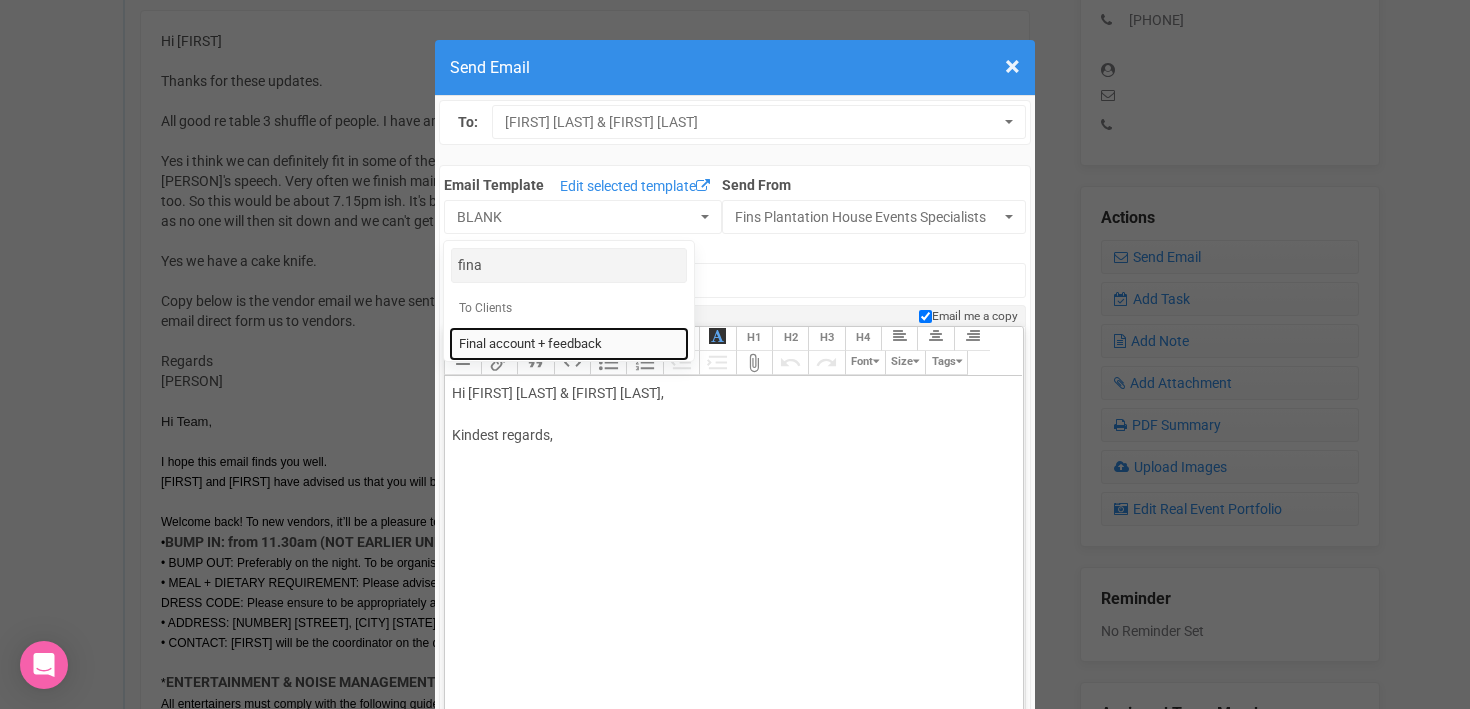 click on "Final account + feedback" at bounding box center (530, 344) 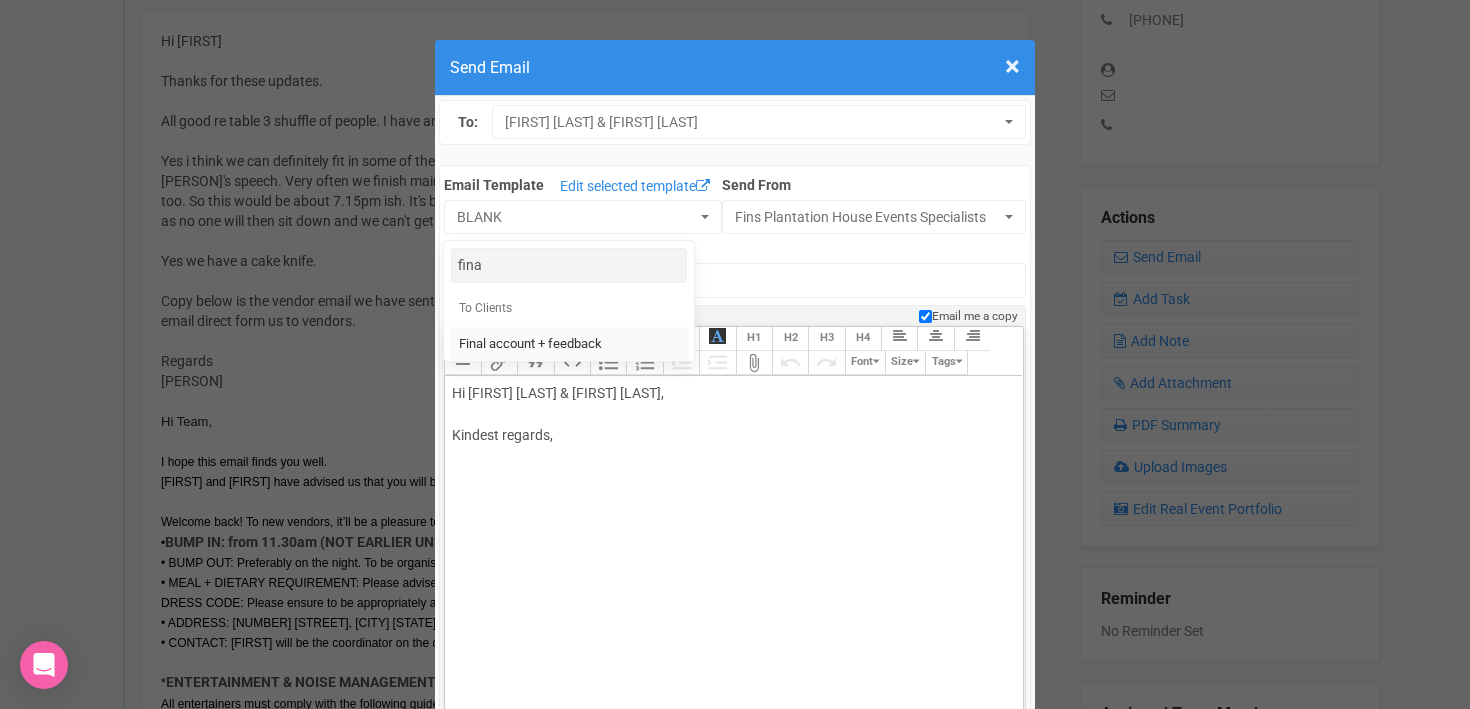 select on "90613" 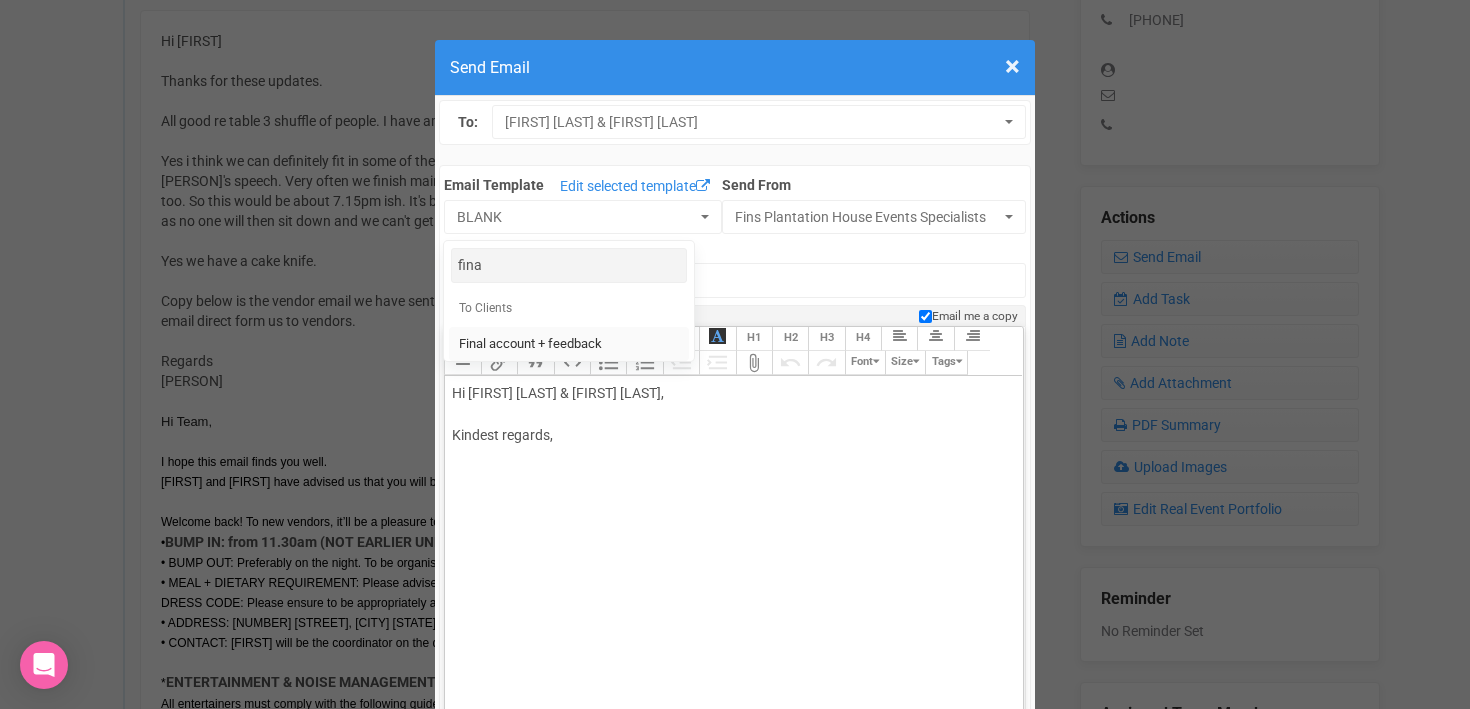 type on "Fins Plantation House - Final account + feedback" 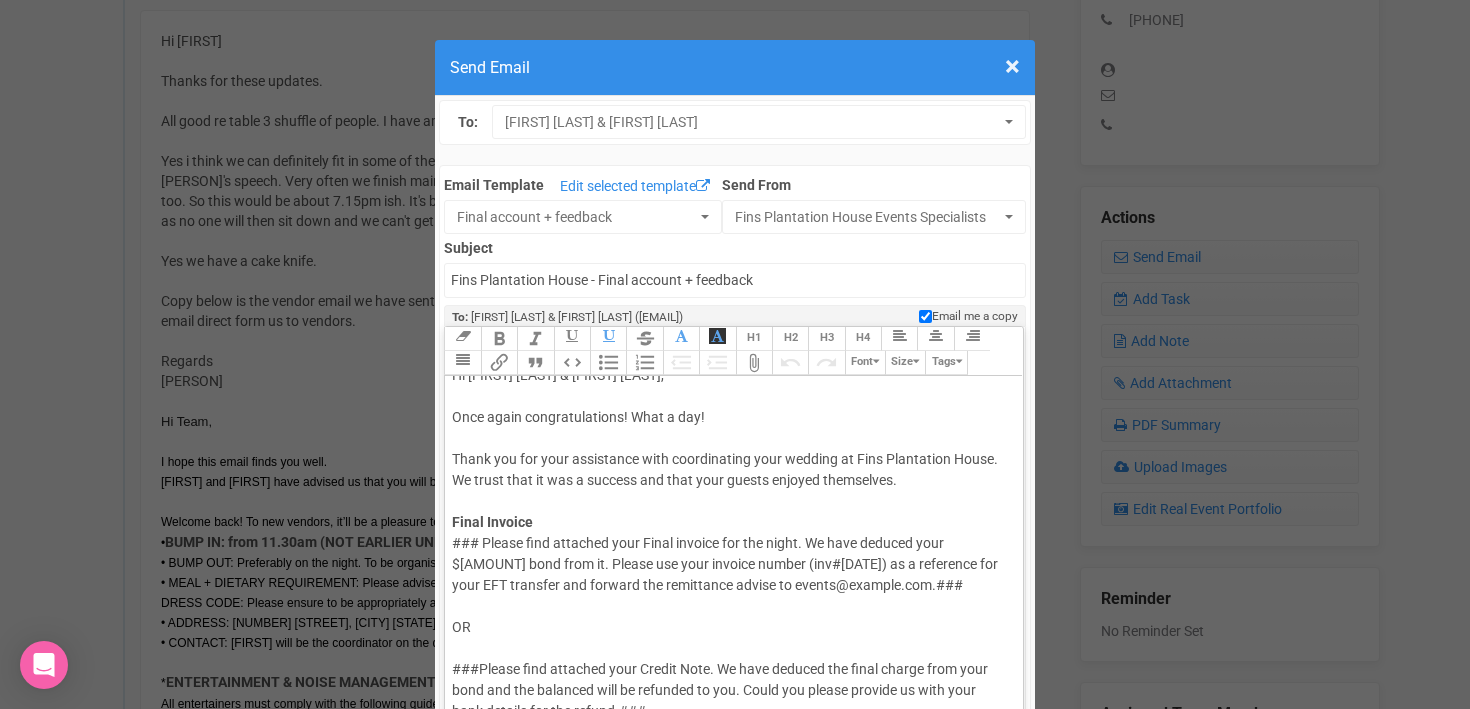scroll, scrollTop: 0, scrollLeft: 0, axis: both 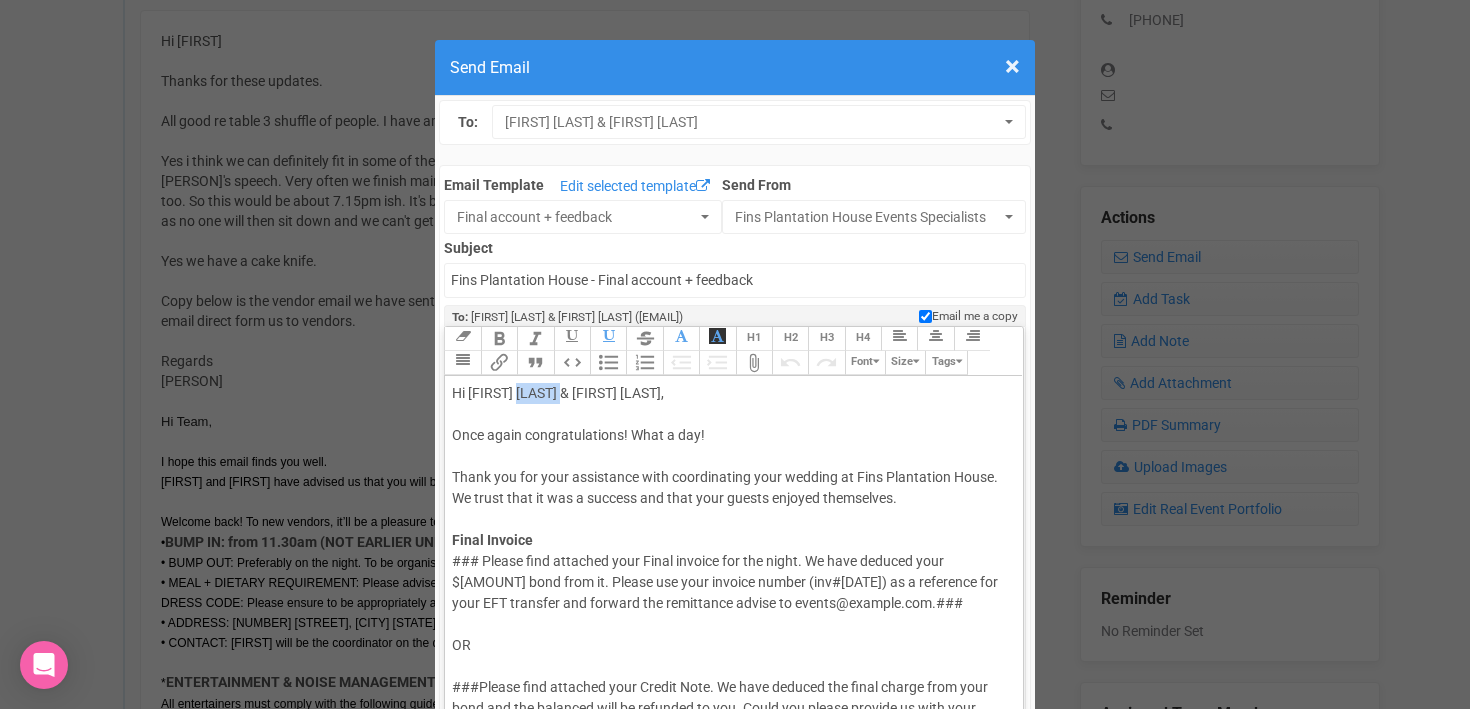 drag, startPoint x: 523, startPoint y: 395, endPoint x: 566, endPoint y: 395, distance: 43 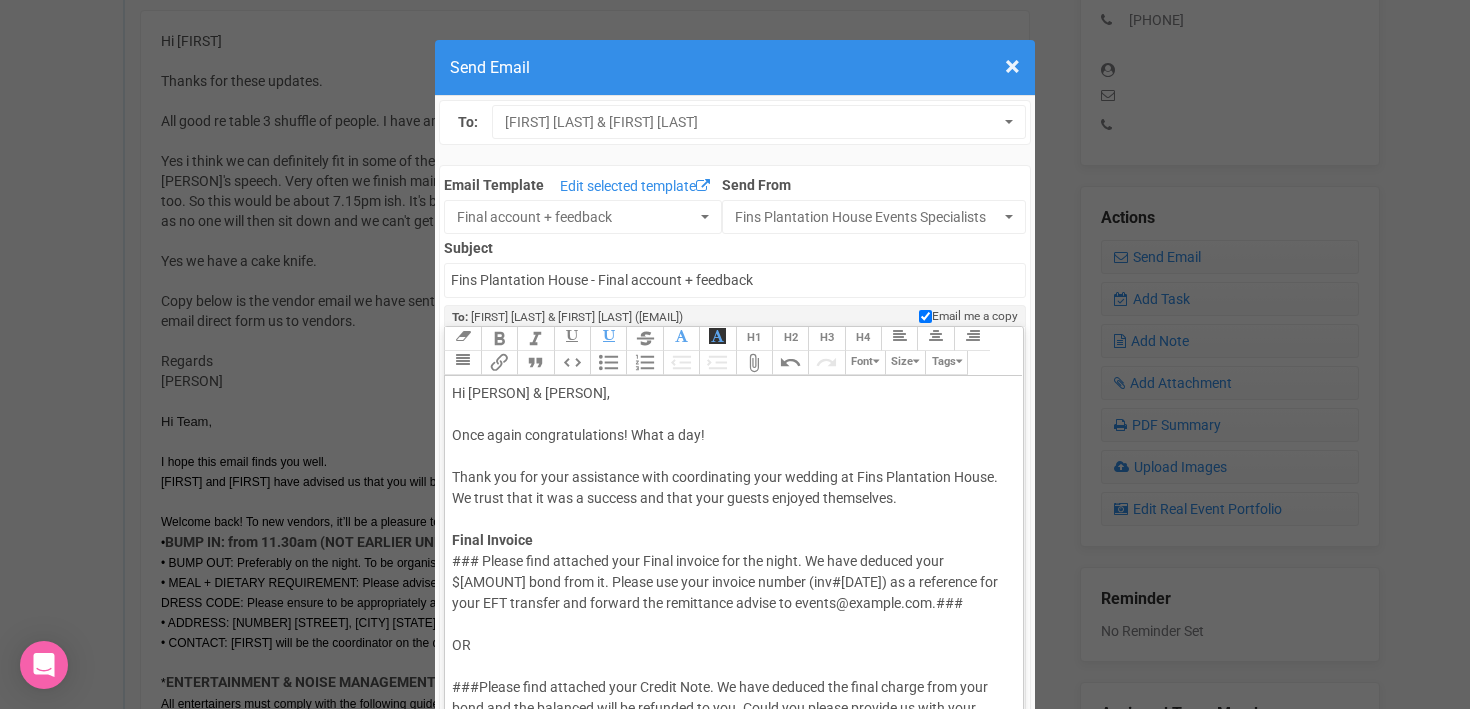 drag, startPoint x: 609, startPoint y: 397, endPoint x: 568, endPoint y: 396, distance: 41.01219 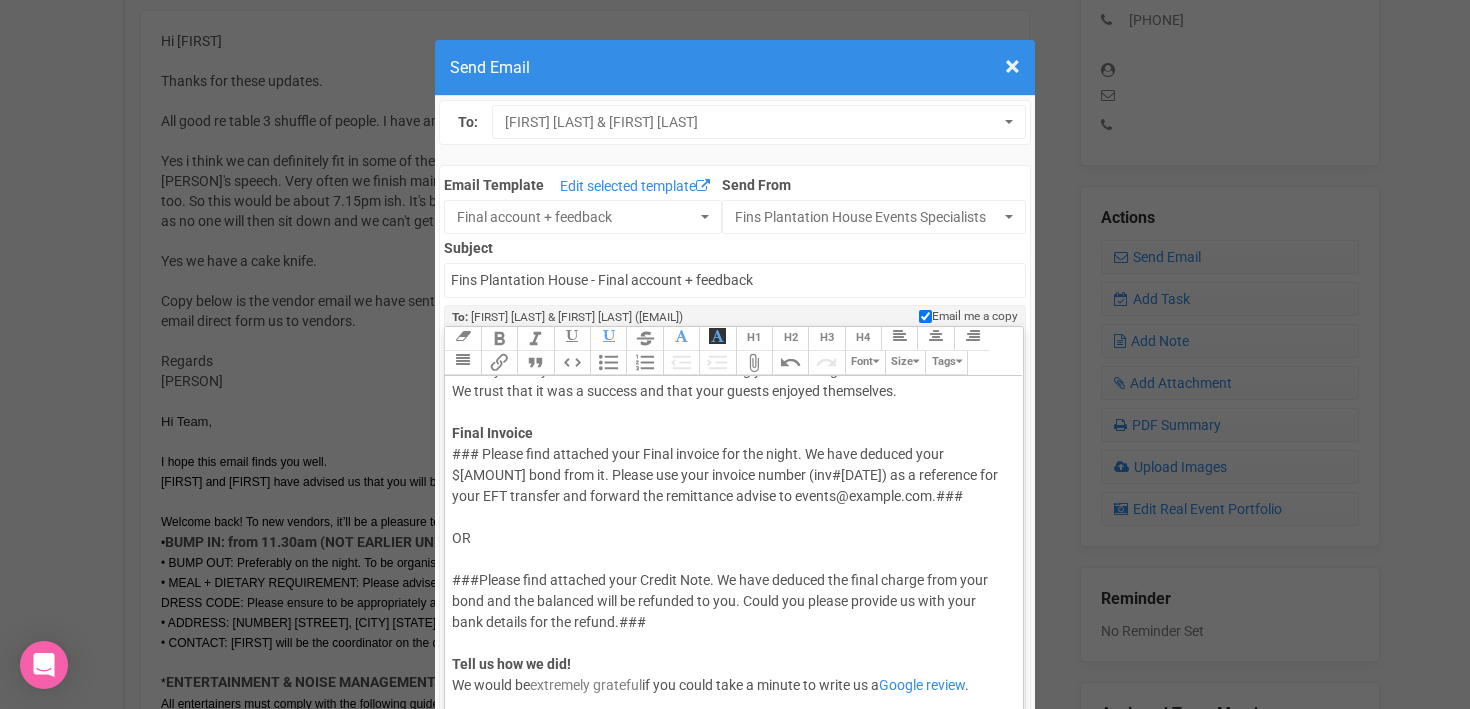 scroll, scrollTop: 125, scrollLeft: 0, axis: vertical 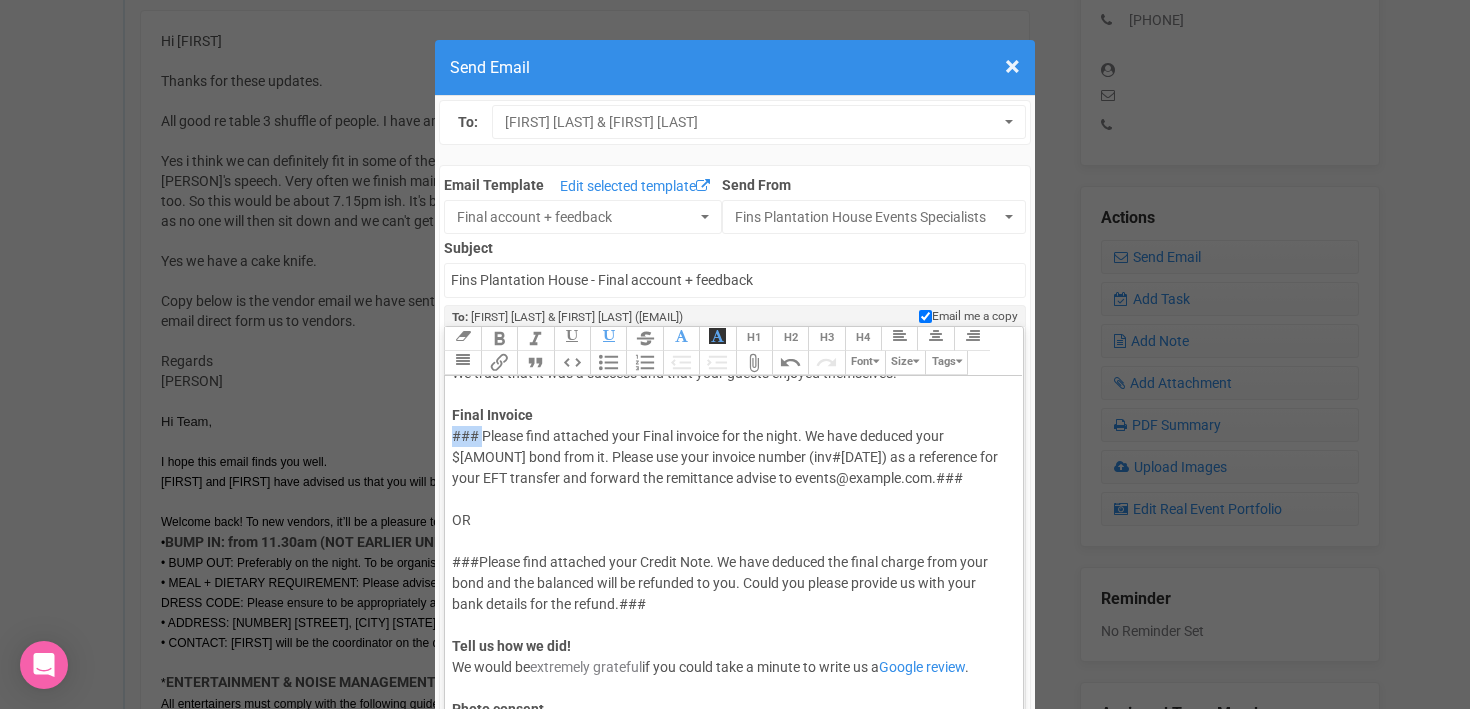 drag, startPoint x: 452, startPoint y: 440, endPoint x: 484, endPoint y: 438, distance: 32.06244 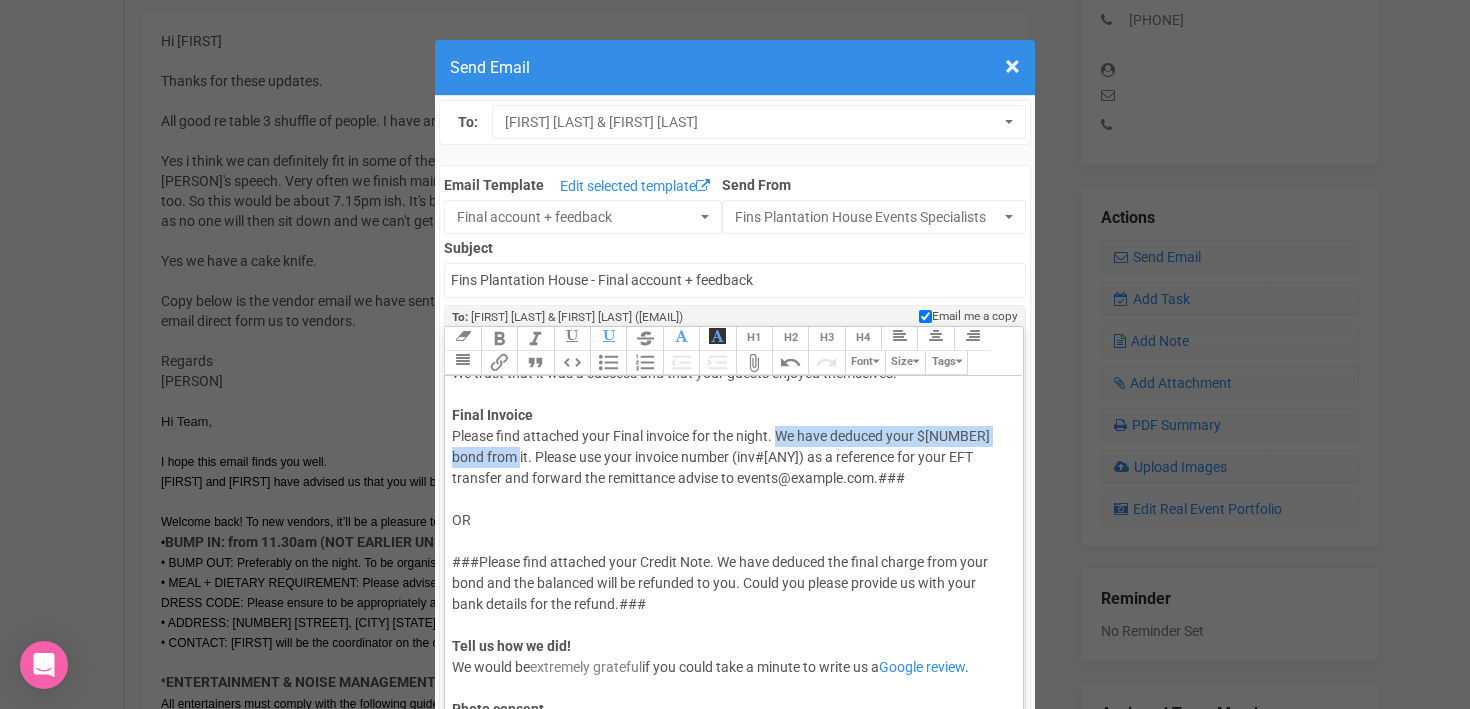 drag, startPoint x: 778, startPoint y: 435, endPoint x: 497, endPoint y: 452, distance: 281.51376 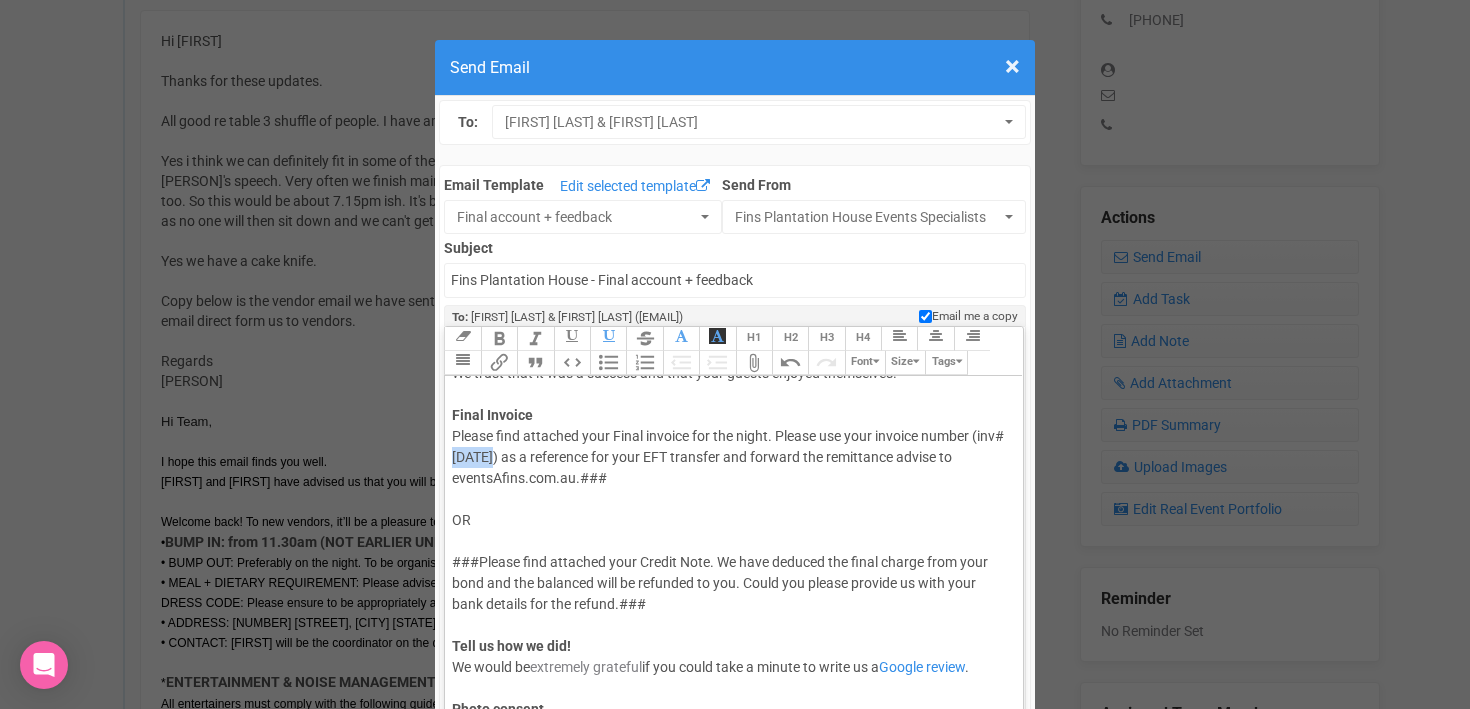 drag, startPoint x: 487, startPoint y: 458, endPoint x: 537, endPoint y: 457, distance: 50.01 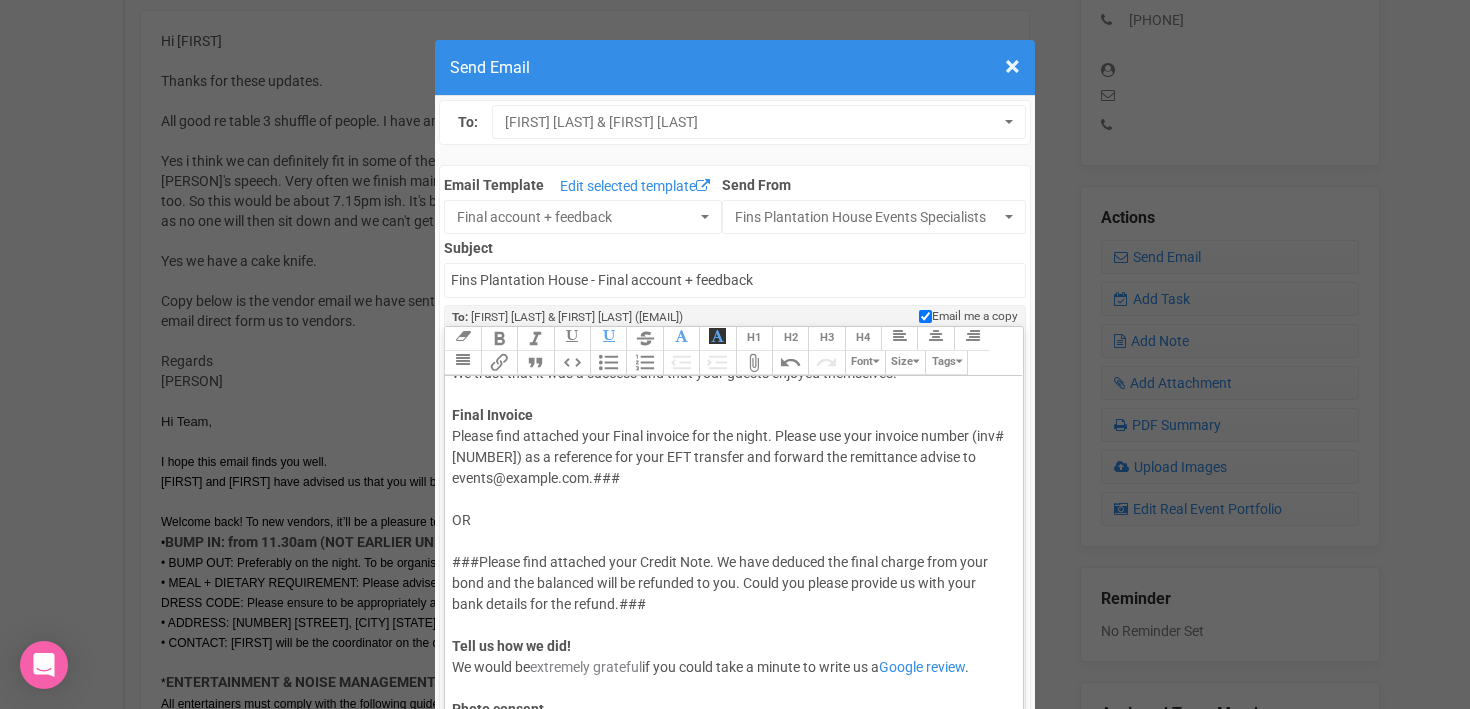 click on "Please find attached your Final invoice for the night. Please use your invoice number (inv#[NUMBER][YEAR]) as a reference for your EFT transfer and forward the remittance advise to eventsAfins.com.au.### OR ###Please find attached your Credit Note. We have deduced the final charge from your bond and the balanced will be refunded to you. Could you please provide us with your bank details for the refund.### Tell us how we did!  We would be  extremely grateful  if you could take a minute to write us a  Google review .  Photo consent Would you be happy for us to share the love on what we felt was an exceptionally love filled day?  If so, please click on the below link to fill in the Photo consent form." 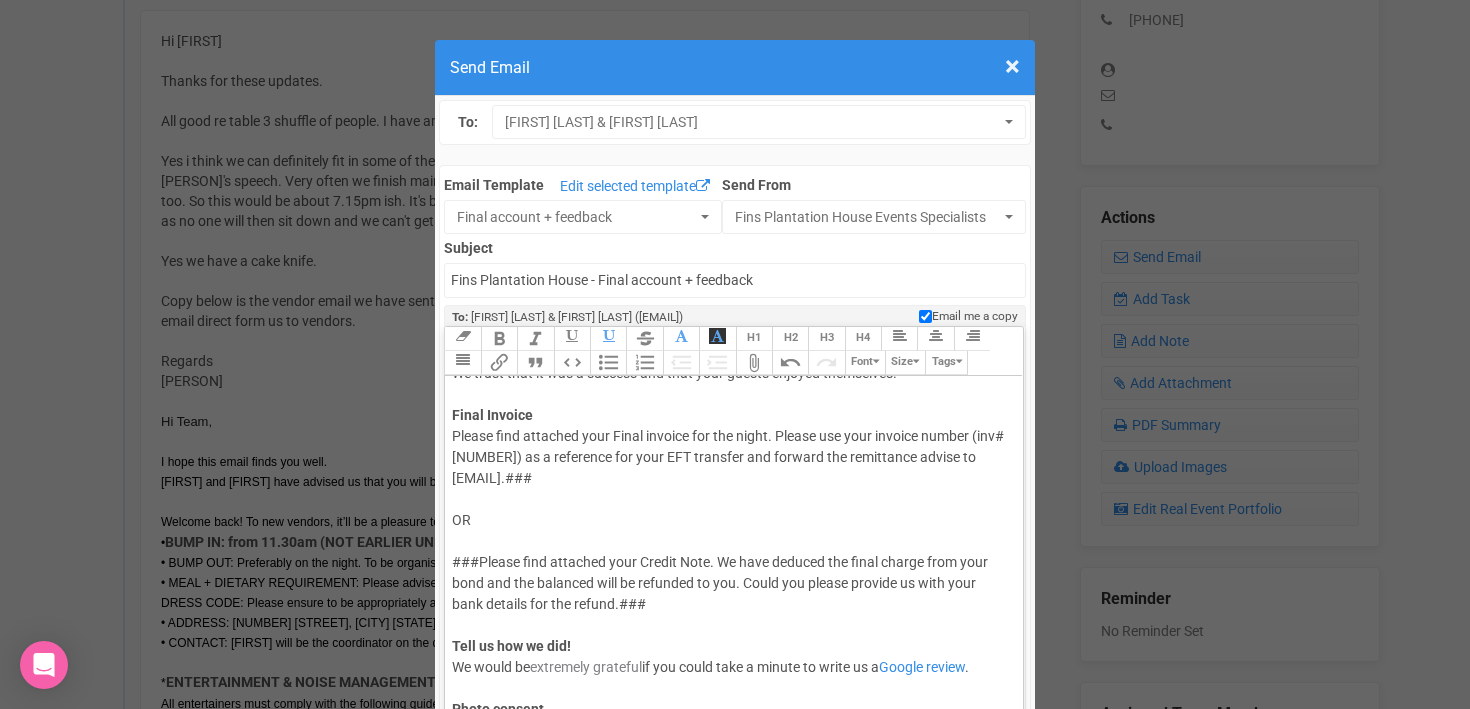 click on "Please find attached your Final invoice for the night. Please use your invoice number (inv#[NUMBER]) as a reference for your EFT transfer and forward the remittance advise to events@example.com.### OR ###Please find attached your Credit Note. We have deduced the final charge from your bond and the balanced will be refunded to you. Could you please provide us with your bank details for the refund.### Tell us how we did!  We would be  extremely grateful  if you could take a minute to write us a  Google review .    Photo consent Would you be happy for us to share the love on what we felt was an exceptionally love filled day?   If so, please click on the below link to fill in the Photo consent form." 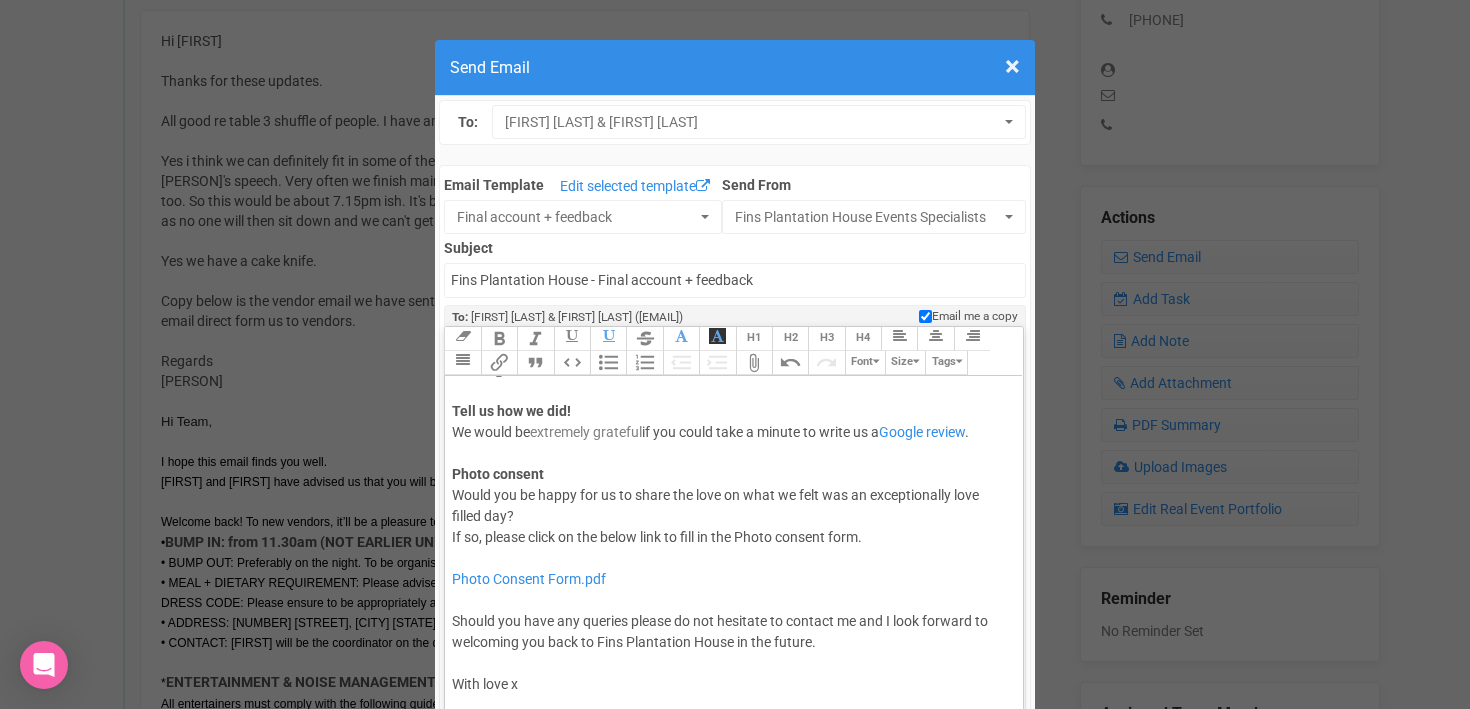 scroll, scrollTop: 239, scrollLeft: 0, axis: vertical 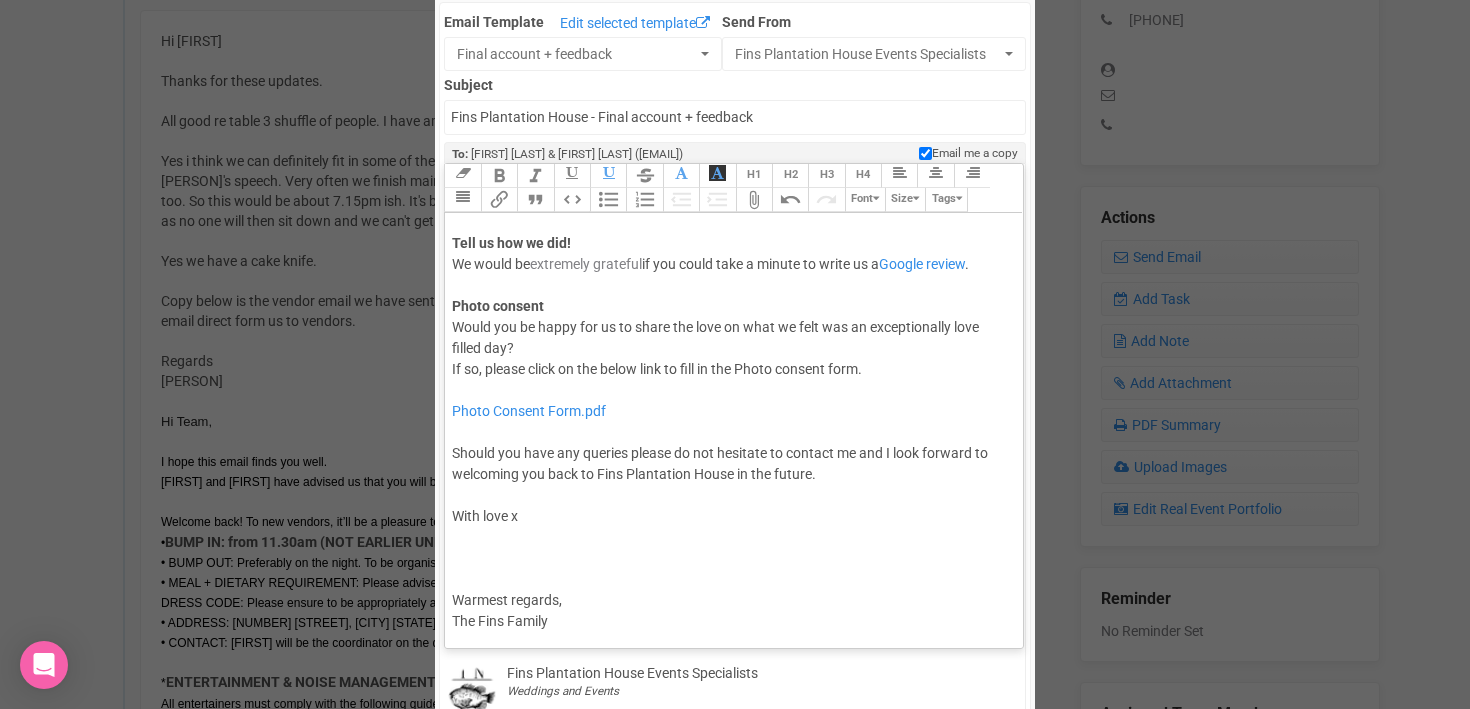click on "Photo Consent Form.pdf Should you have any queries please do not hesitate to contact me and I look forward to welcoming you back to [BUSINESS_NAME] in the future.  With love x" 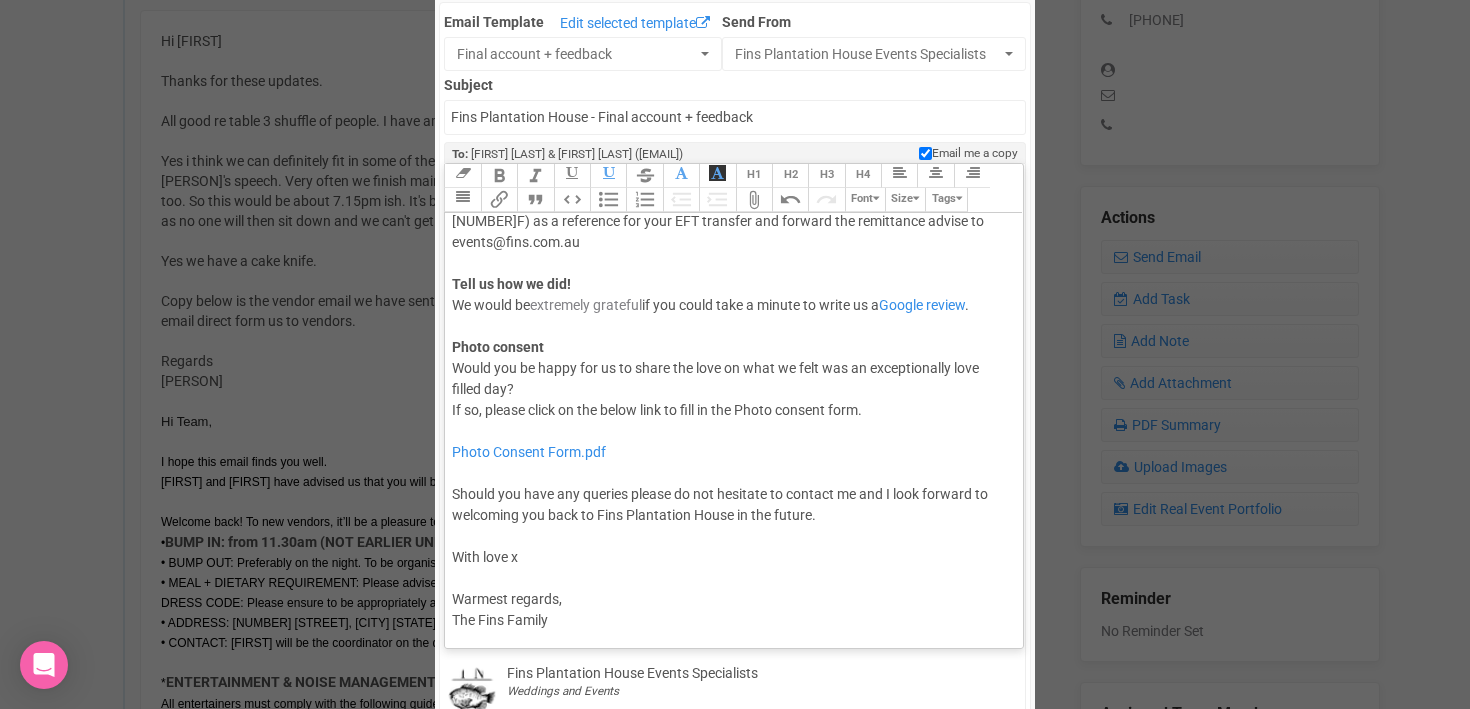 scroll, scrollTop: 197, scrollLeft: 0, axis: vertical 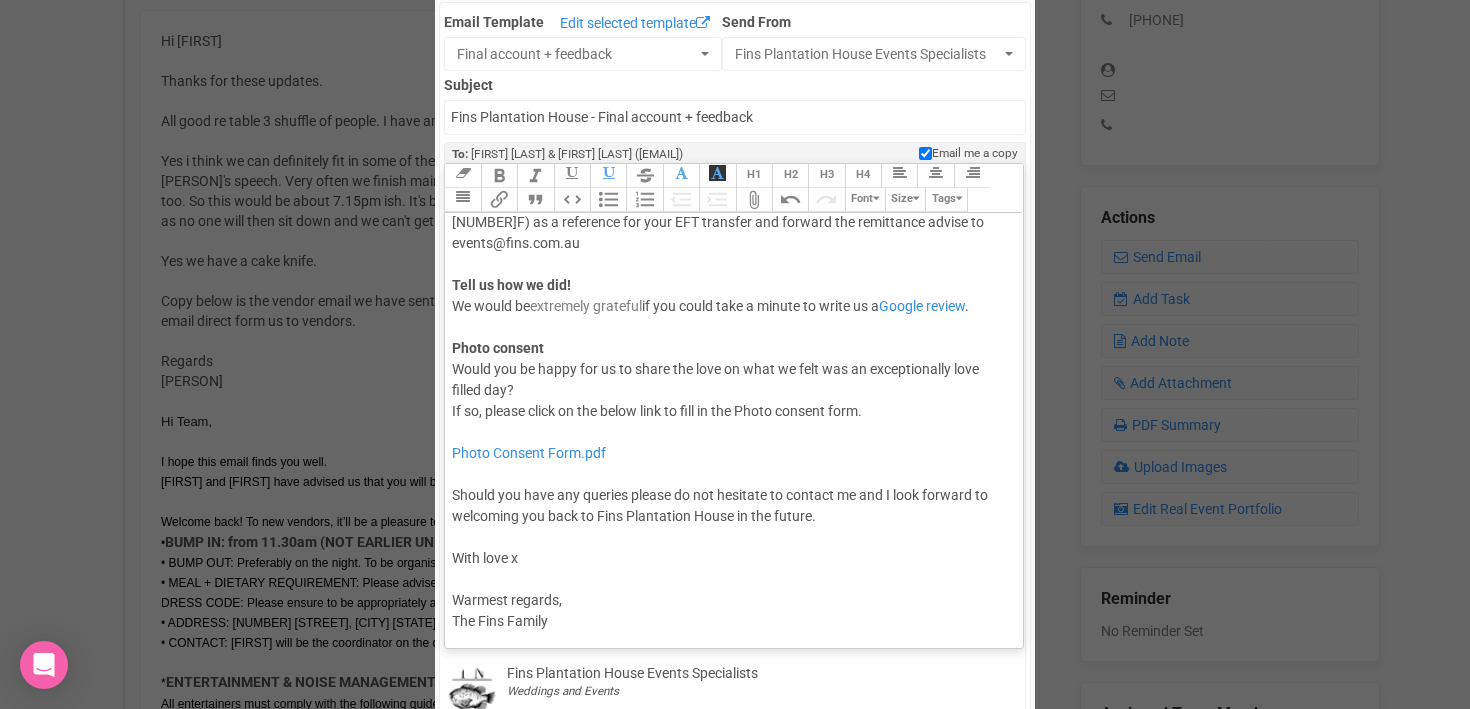 drag, startPoint x: 452, startPoint y: 620, endPoint x: 559, endPoint y: 619, distance: 107.00467 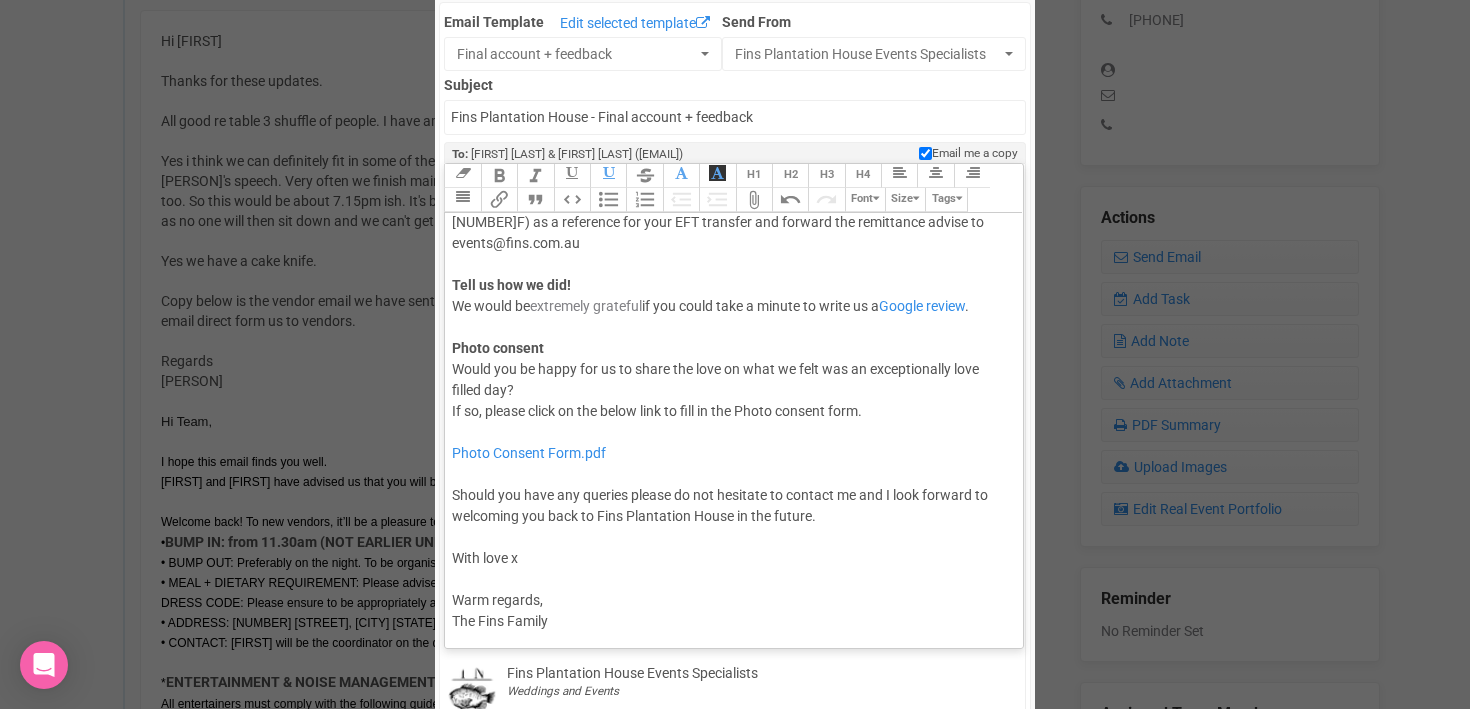 drag, startPoint x: 570, startPoint y: 621, endPoint x: 422, endPoint y: 621, distance: 148 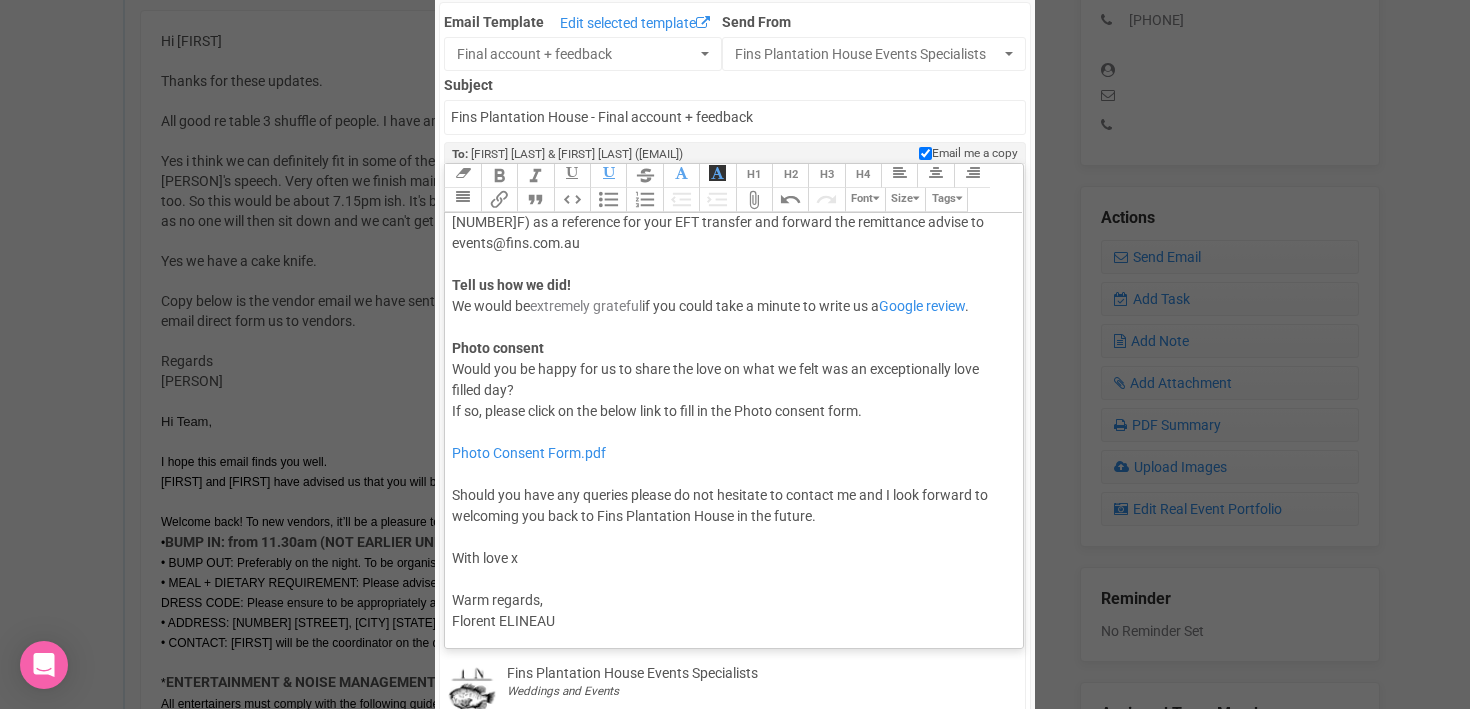 scroll, scrollTop: 218, scrollLeft: 0, axis: vertical 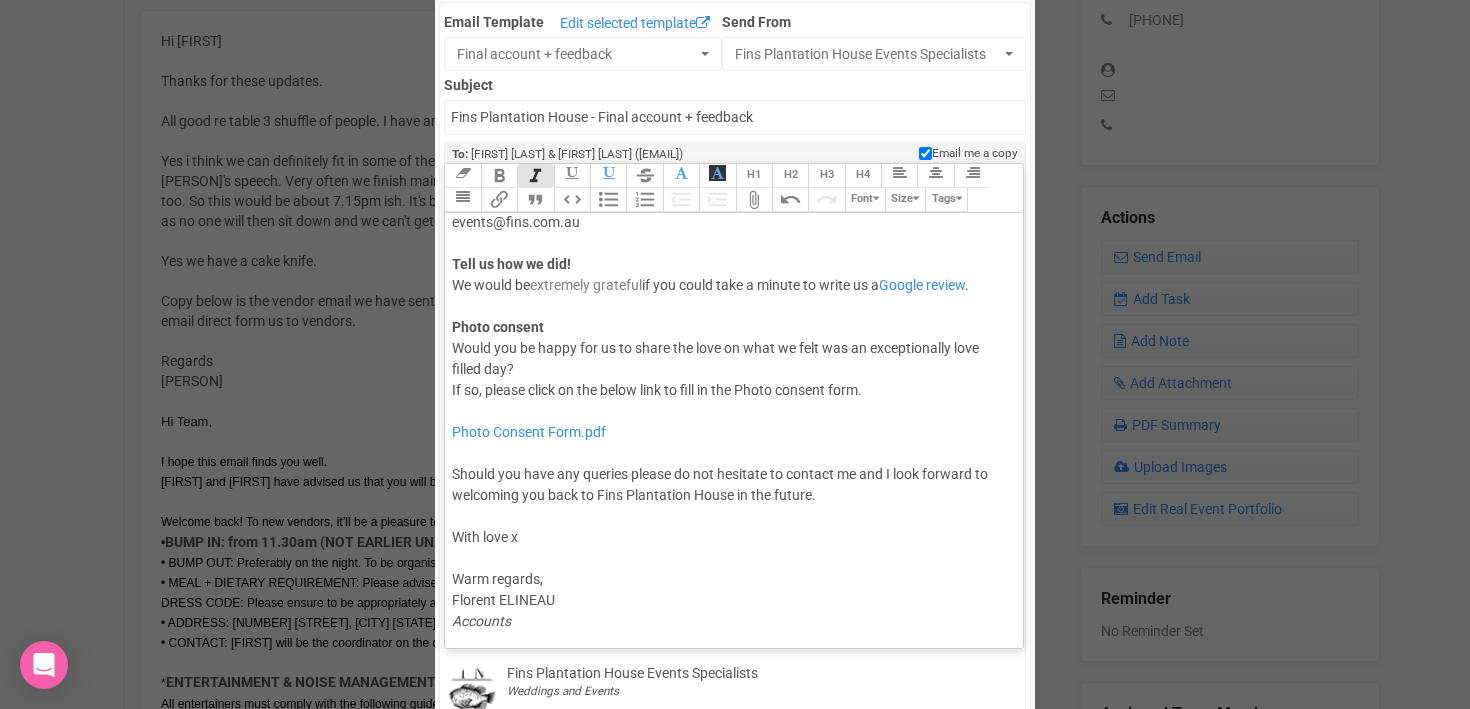click on "Warm regards, [FIRST] [LAST] Accounts" 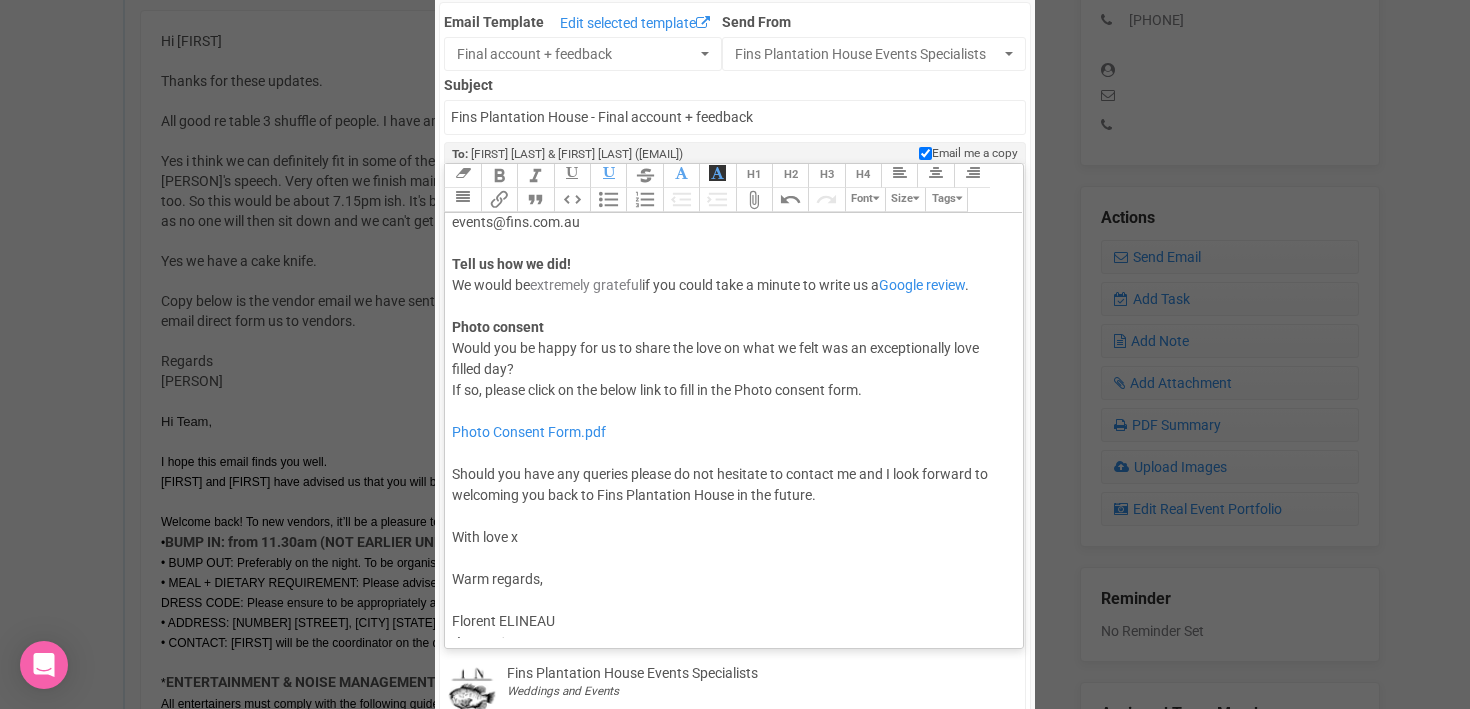 type on "<div>Hi [NAME] &amp; [NAME],<br><br>Once again congratulations! What a day!<br><br>Thank you for your assistance with coordinating your wedding at Fins Plantation House. We trust that it was a success and that your guests enjoyed themselves. <br><br><strong>Final Invoice</strong></div><div>Please find attached your Final invoice for the night. Please use your invoice number (inv#[DATE]) as a reference for your EFT transfer and forward the remittance advise to events@[DOMAIN]<br><br><strong>Tell us how we did! </strong><br>We would be <span style="background-color: rgb(255, 255, 255); font-family: Roboto, Helvetica, Arial, sans-serif; font-size: 14px; color: rgb(130, 130, 134); text-decoration-color: initial;">extremely grateful</span> if you could take a minute to write us a<a href="https://g.page/r/CUGEuOubAkn8EB0/review"> Google review</a>.&nbsp; <br><br><strong>Photo consent</strong><br>Would you be happy for us to share the love on what we felt was an exceptionally love filled day?&nbsp;<br>If so, ..." 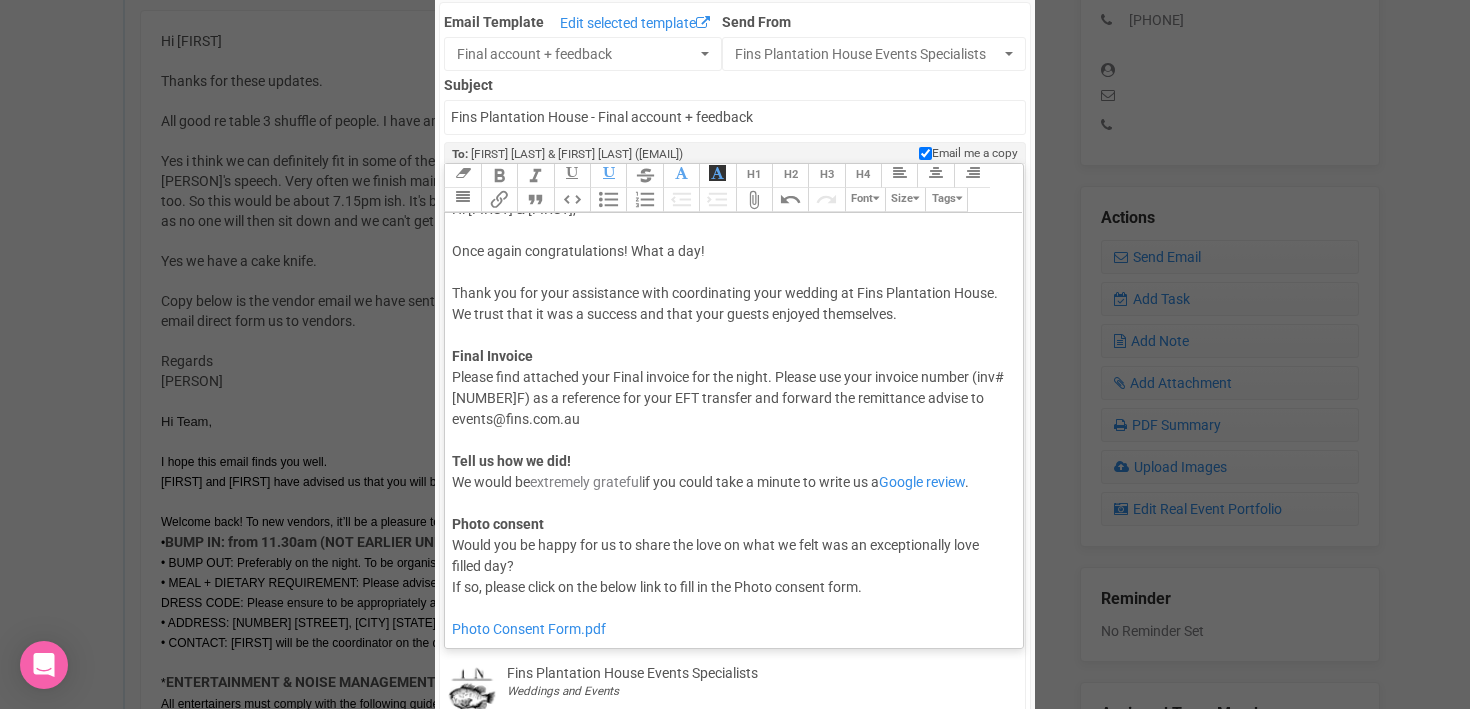 scroll, scrollTop: 0, scrollLeft: 0, axis: both 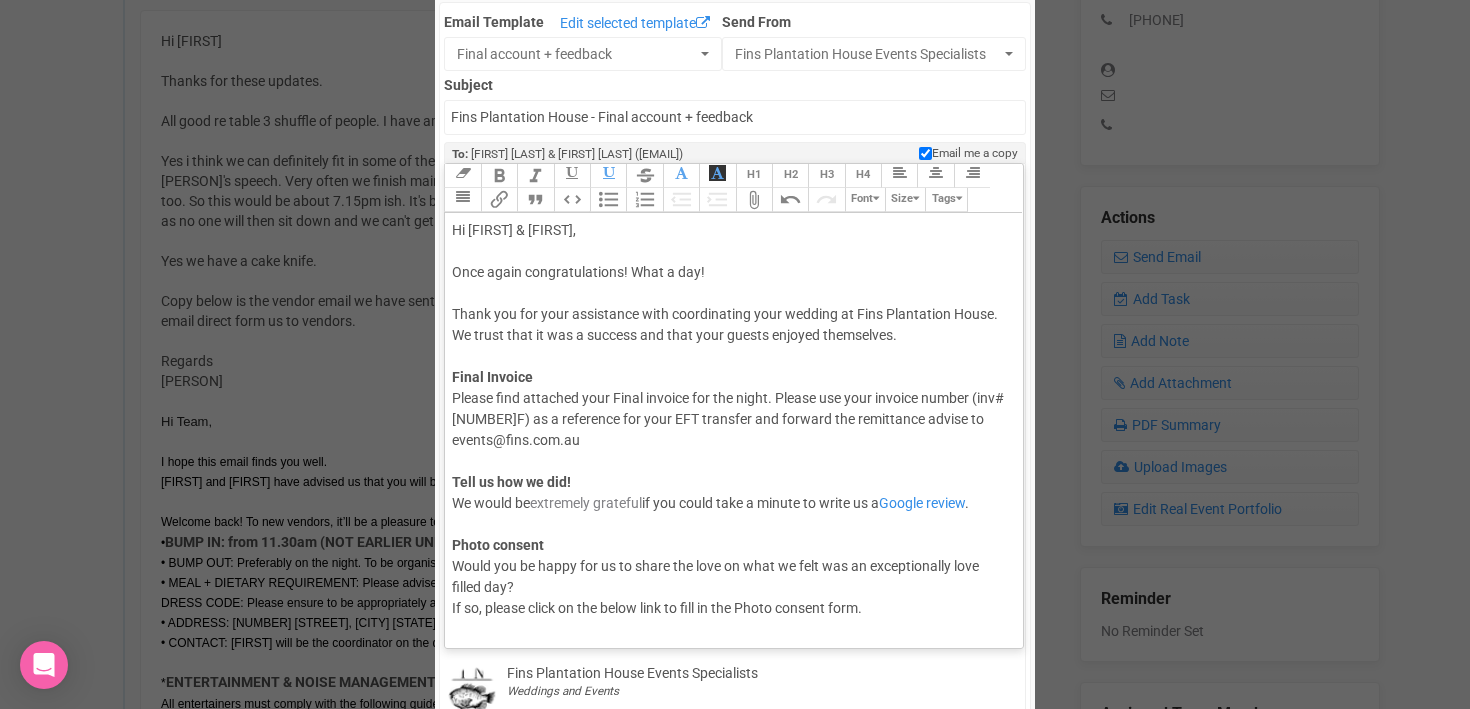click on "Please find attached your Final invoice for the night. Please use your invoice number (inv#[NUMBER]) as a reference for your EFT transfer and forward the remittance advise to events@example.com. Tell us how we did!  We would be  extremely grateful  if you could take a minute to write us a  Google review .    Photo consent Would you be happy for us to share the love on what we felt was an exceptionally love filled day?   If so, please click on the below link to fill in the Photo consent form." 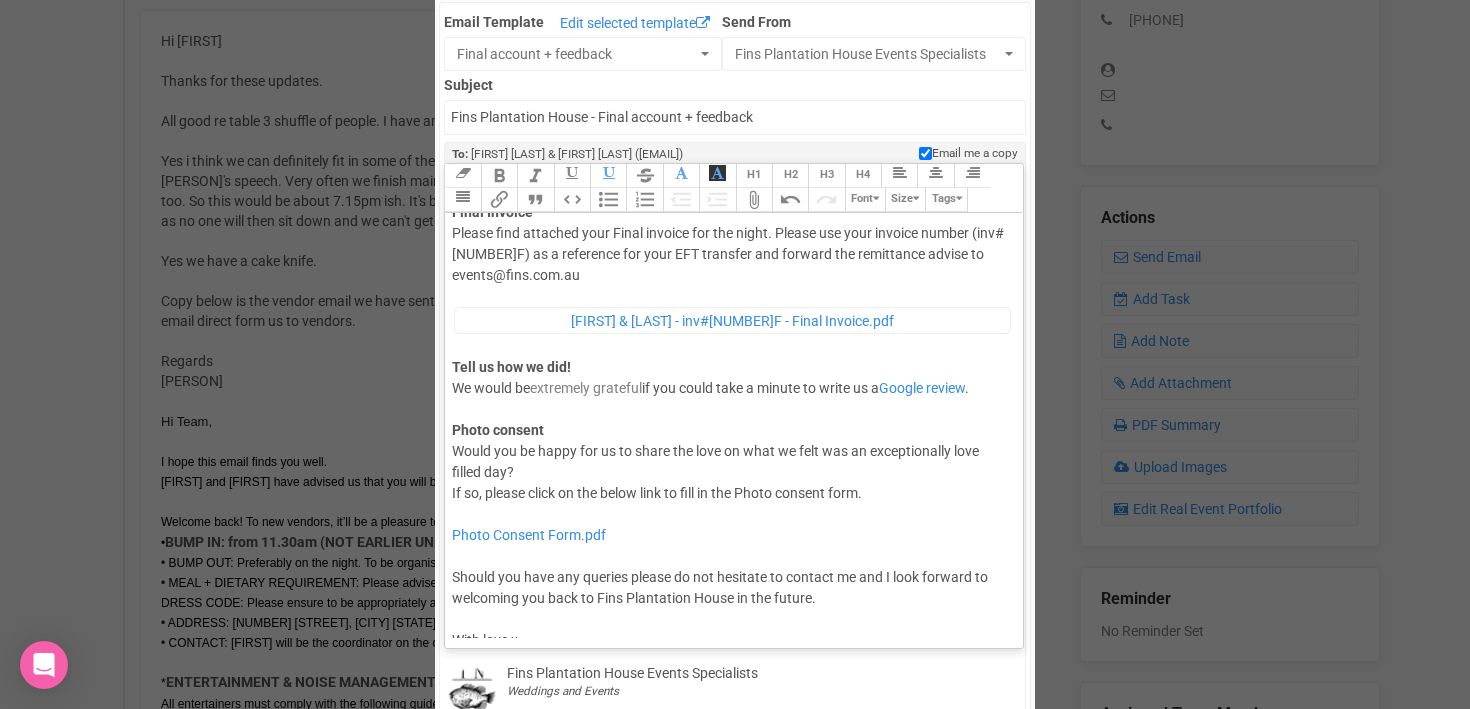 scroll, scrollTop: 289, scrollLeft: 0, axis: vertical 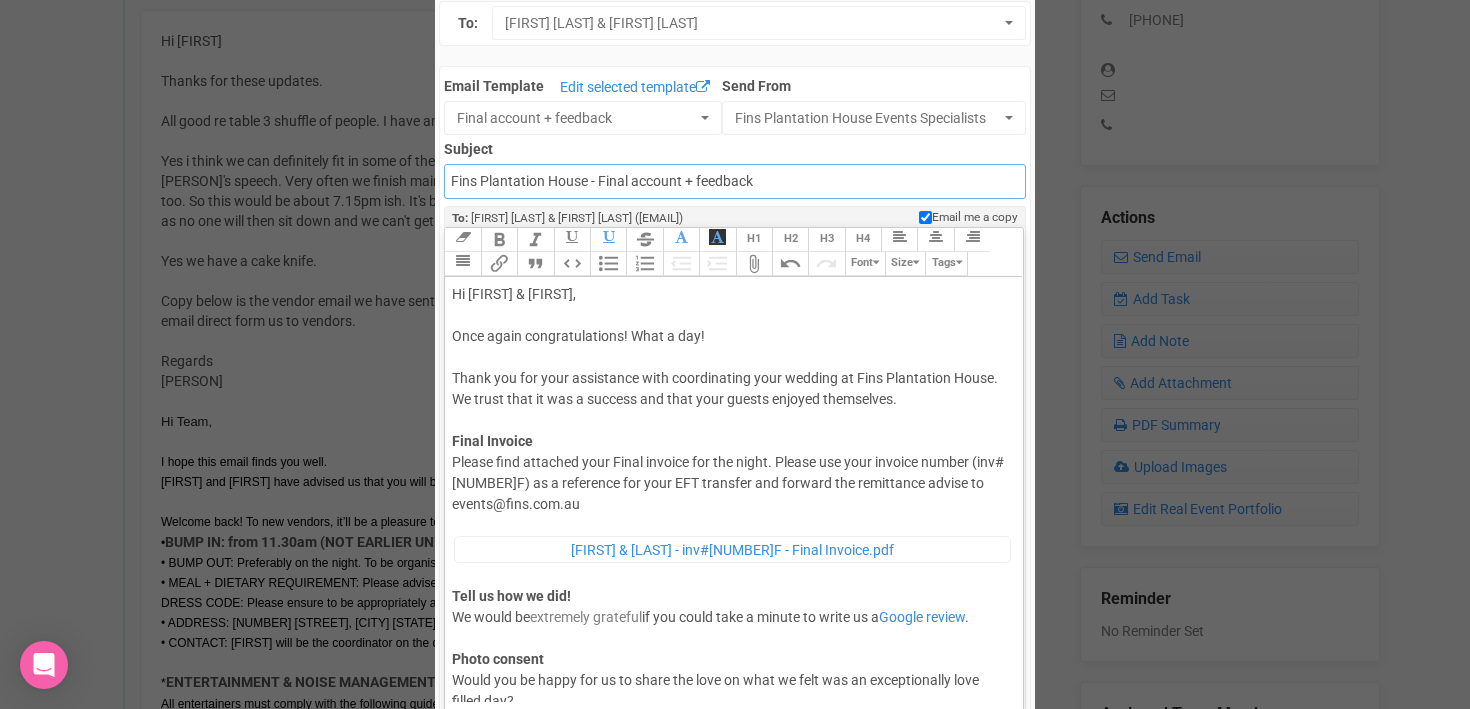 click on "Fins Plantation House - Final account + feedback" at bounding box center (734, 181) 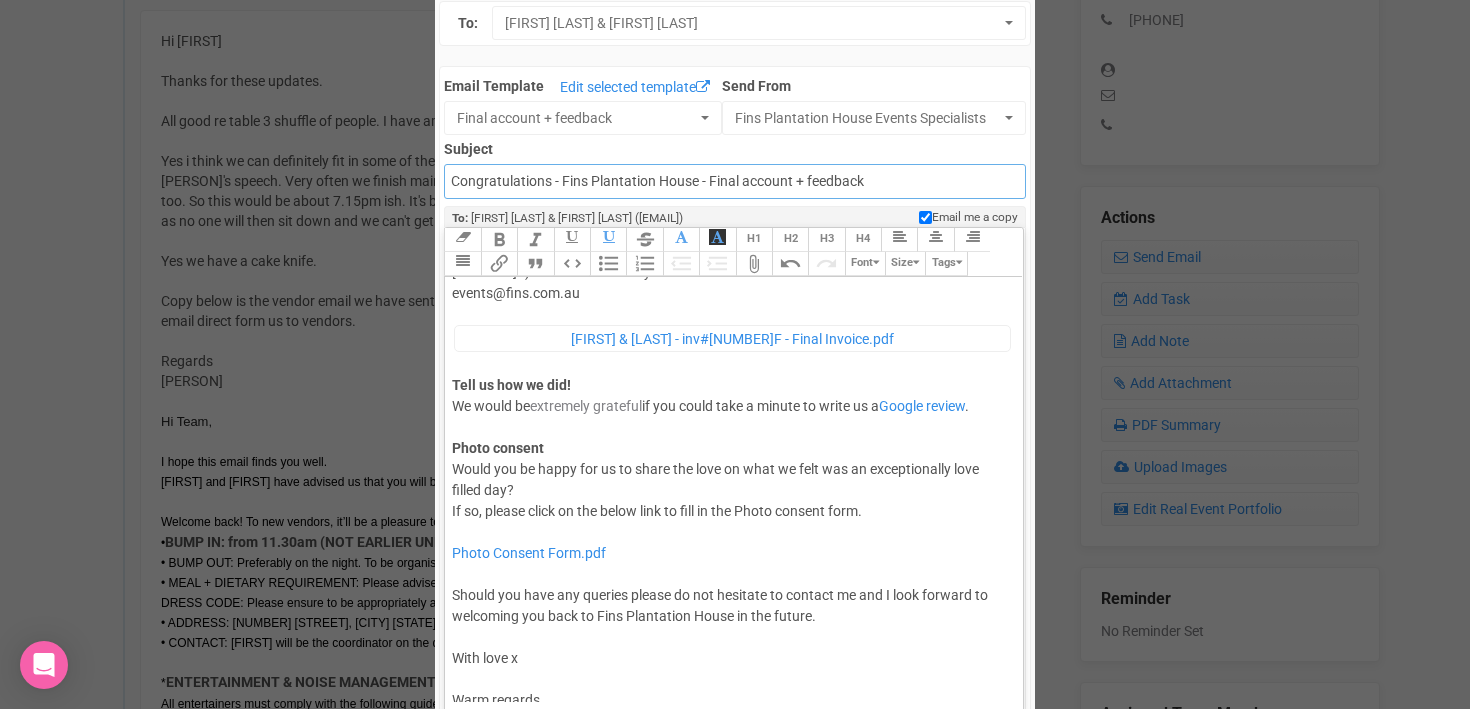 scroll, scrollTop: 289, scrollLeft: 0, axis: vertical 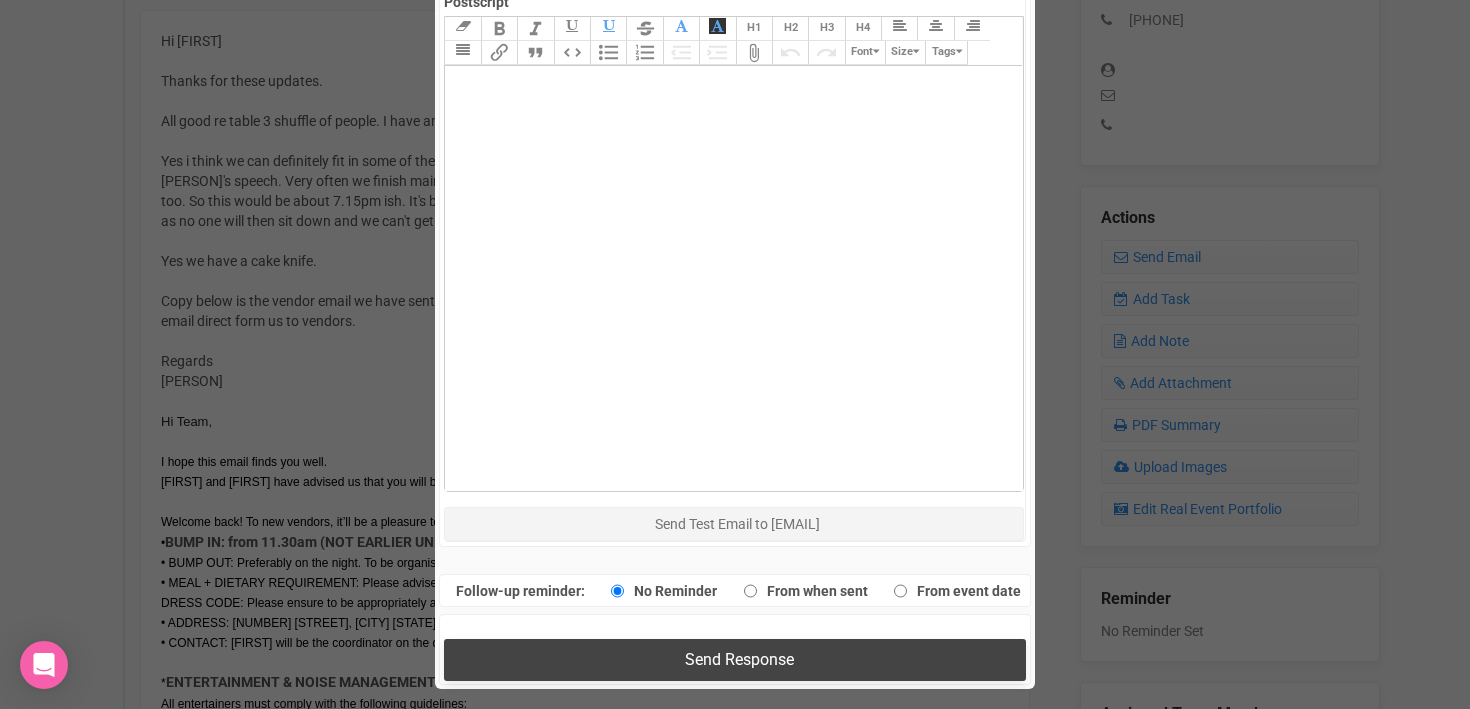 type on "Congratulations - Fins Plantation House - Final account + feedback" 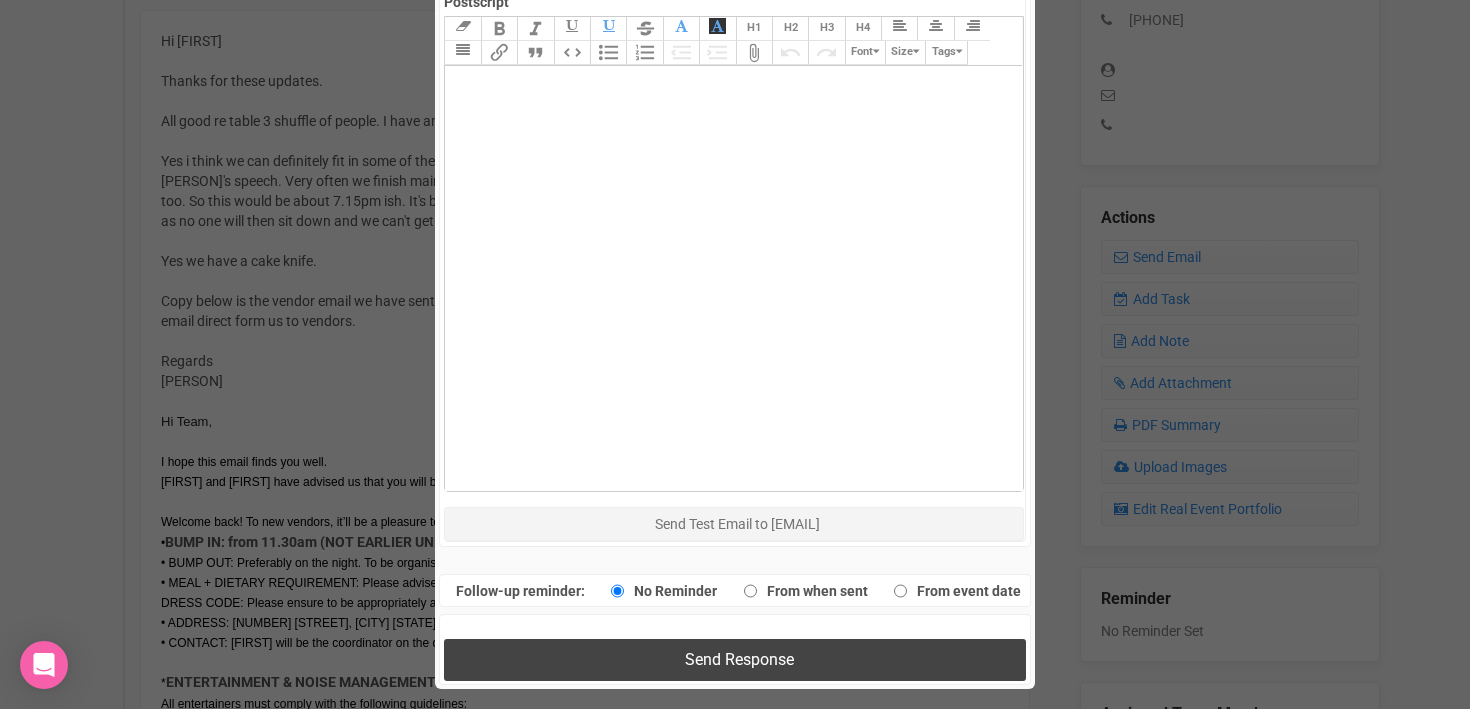 click on "Send Response" at bounding box center (734, 659) 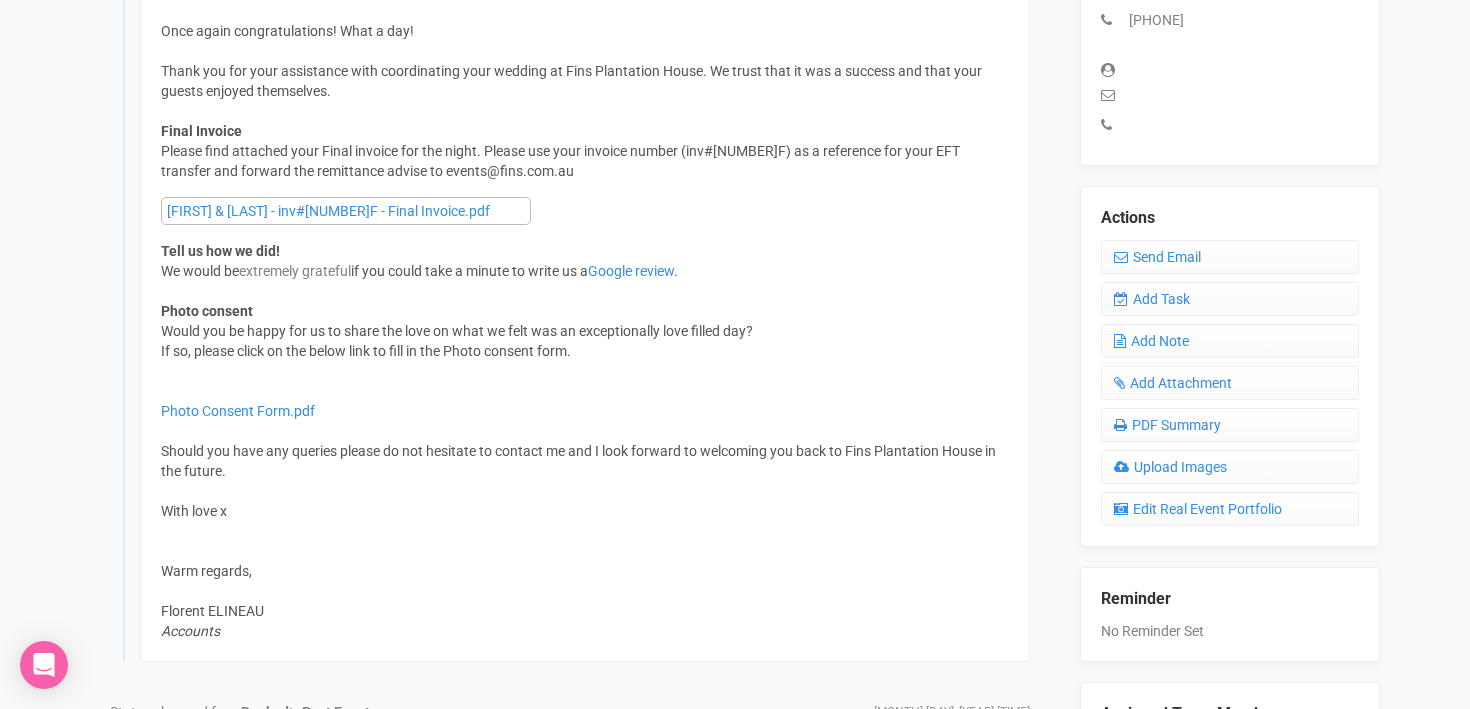 click on "←
[FIRST] [LAST]
Completed Event
Workflow
Event Suppliers
Event Survey
Add images to this event
Add images to this event to create a real event slideshow to share with your client and the other suppliers who worked the event. It will also add this event to your YEM portfolio so you can show your social media followers and prospective clients your past work. Learn more about portfolios and real event slideshows  here .
Upload Images
Send Event Supplier Request Now
An event survey was sent on  [MONTH] [DAY], [YEAR] [TIME]" at bounding box center [735, 5825] 